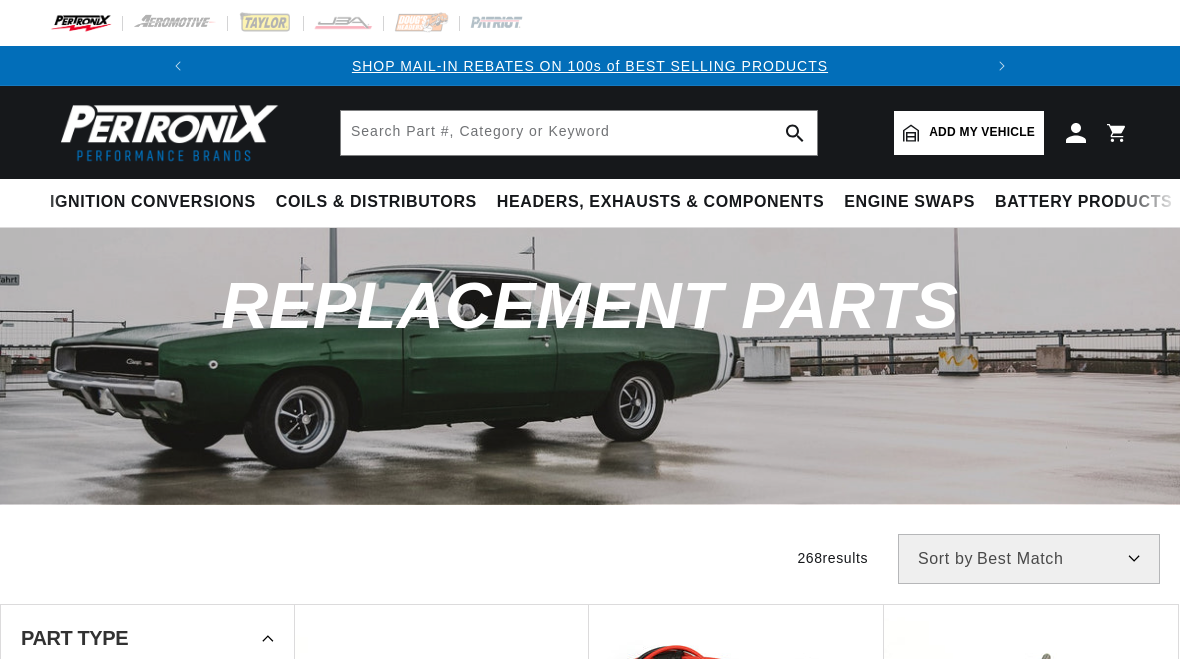 scroll, scrollTop: 0, scrollLeft: 0, axis: both 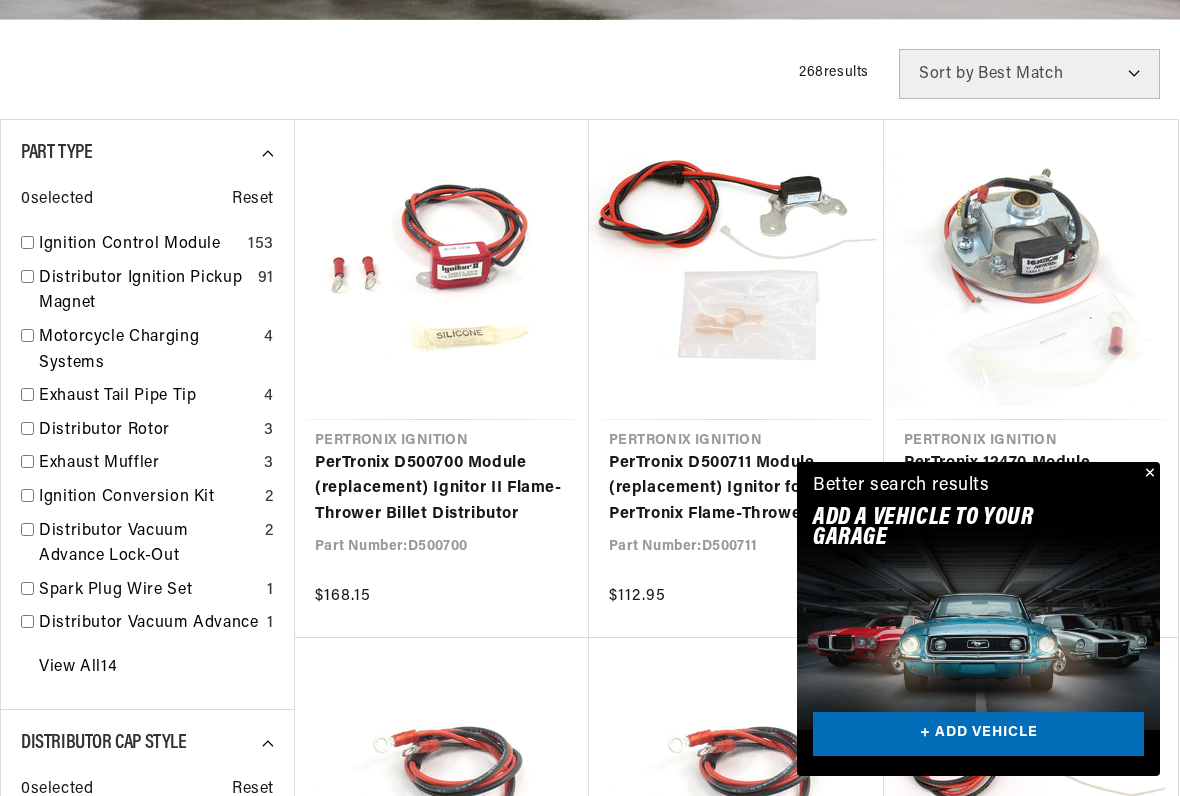 click on "Ignition Control Module 153" at bounding box center [147, 249] 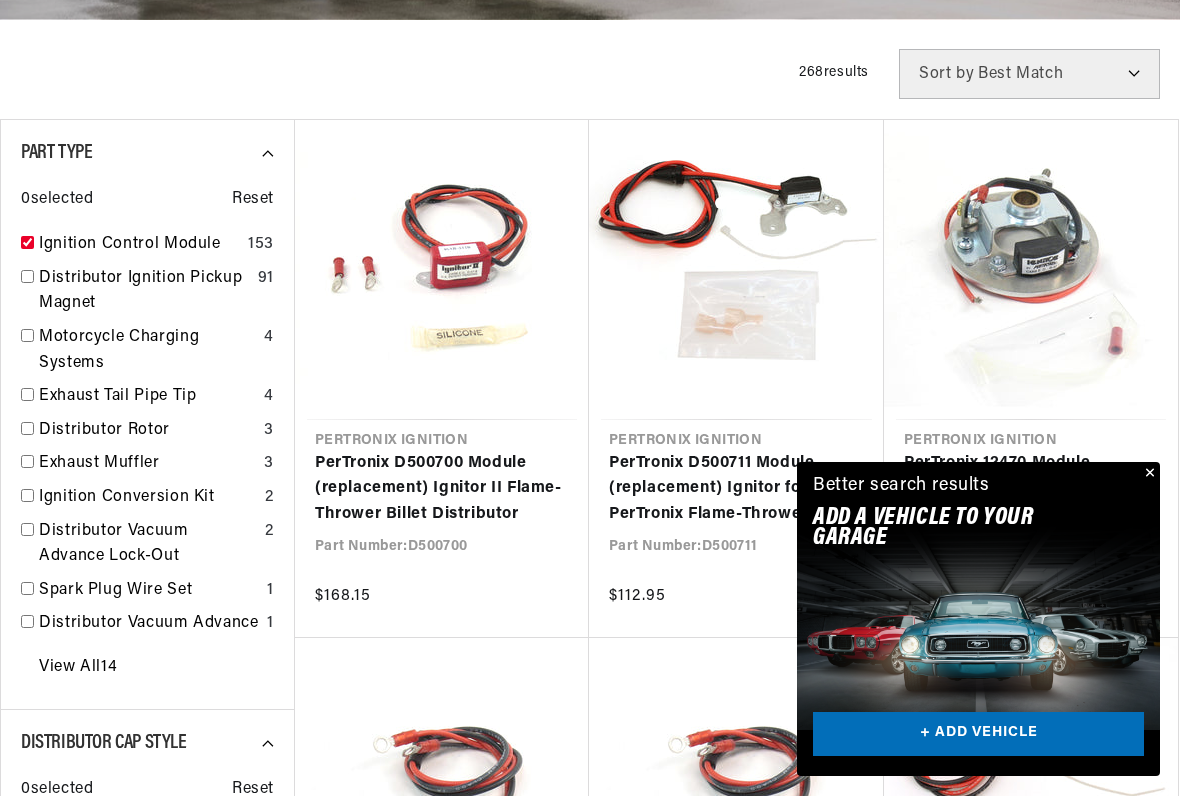 checkbox on "true" 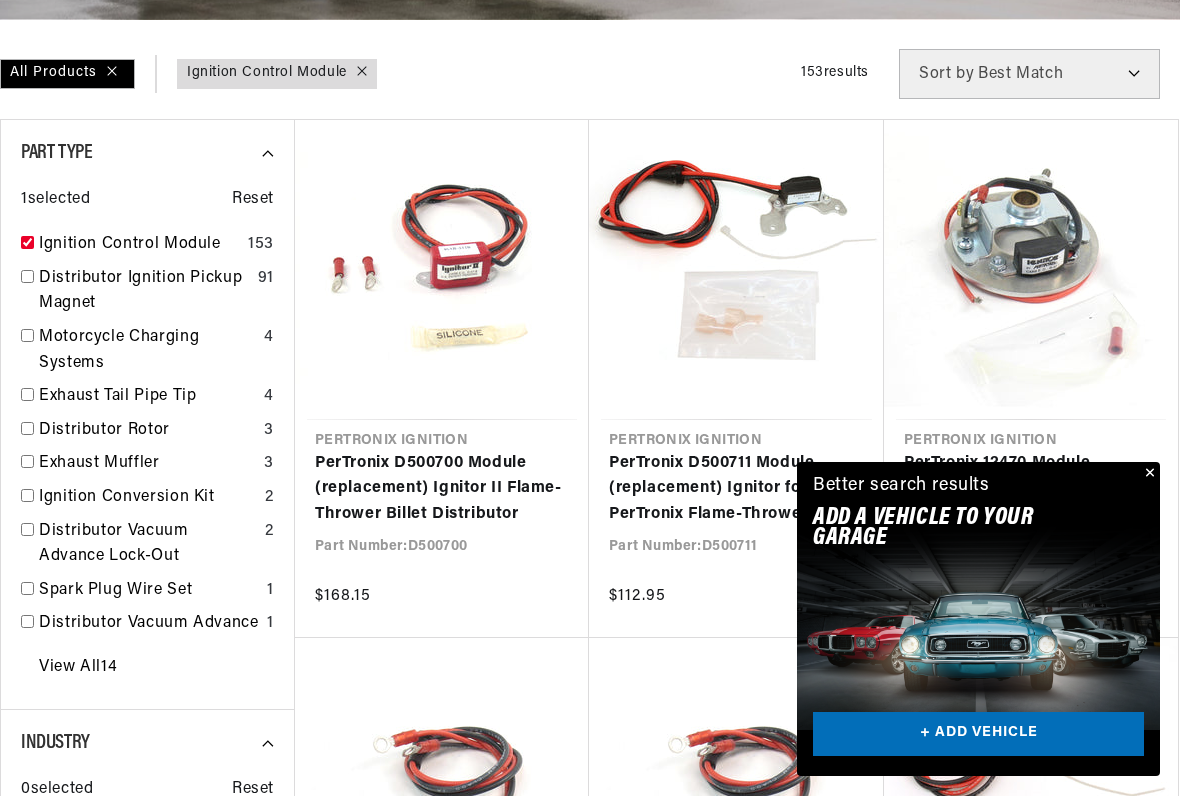 scroll, scrollTop: 0, scrollLeft: 747, axis: horizontal 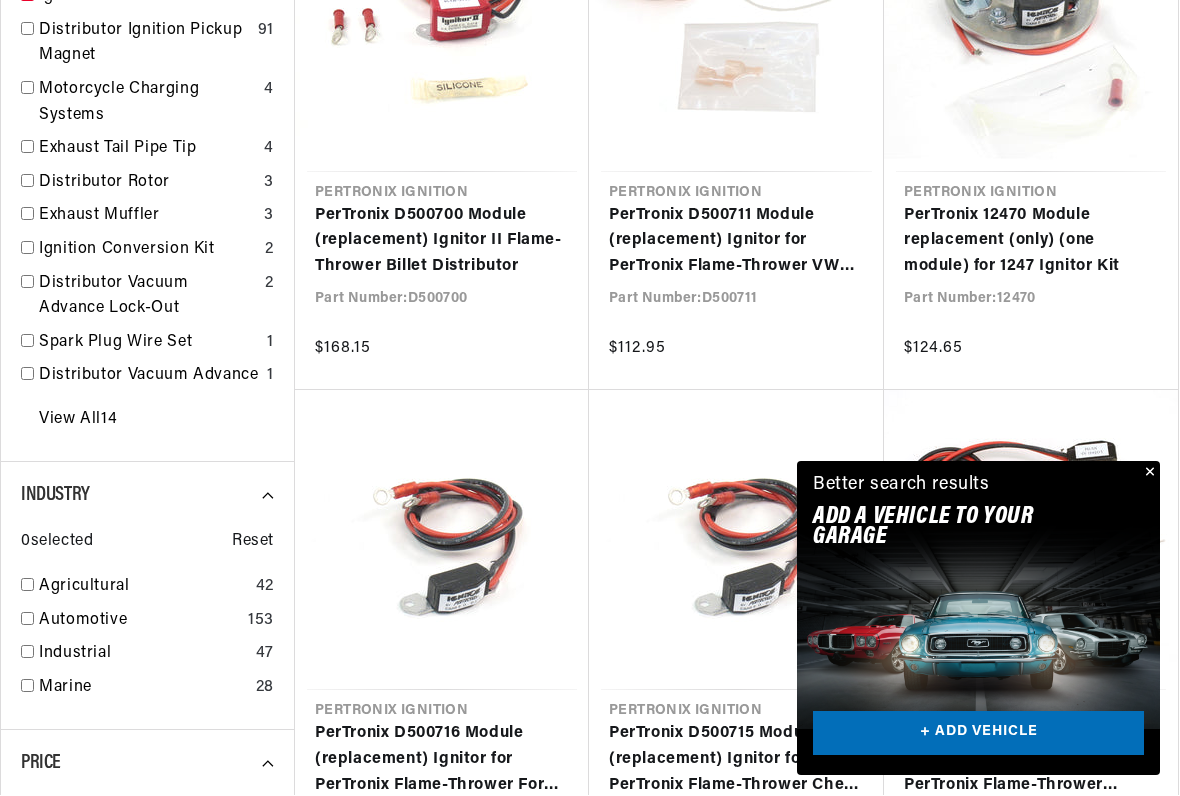 click at bounding box center (27, 652) 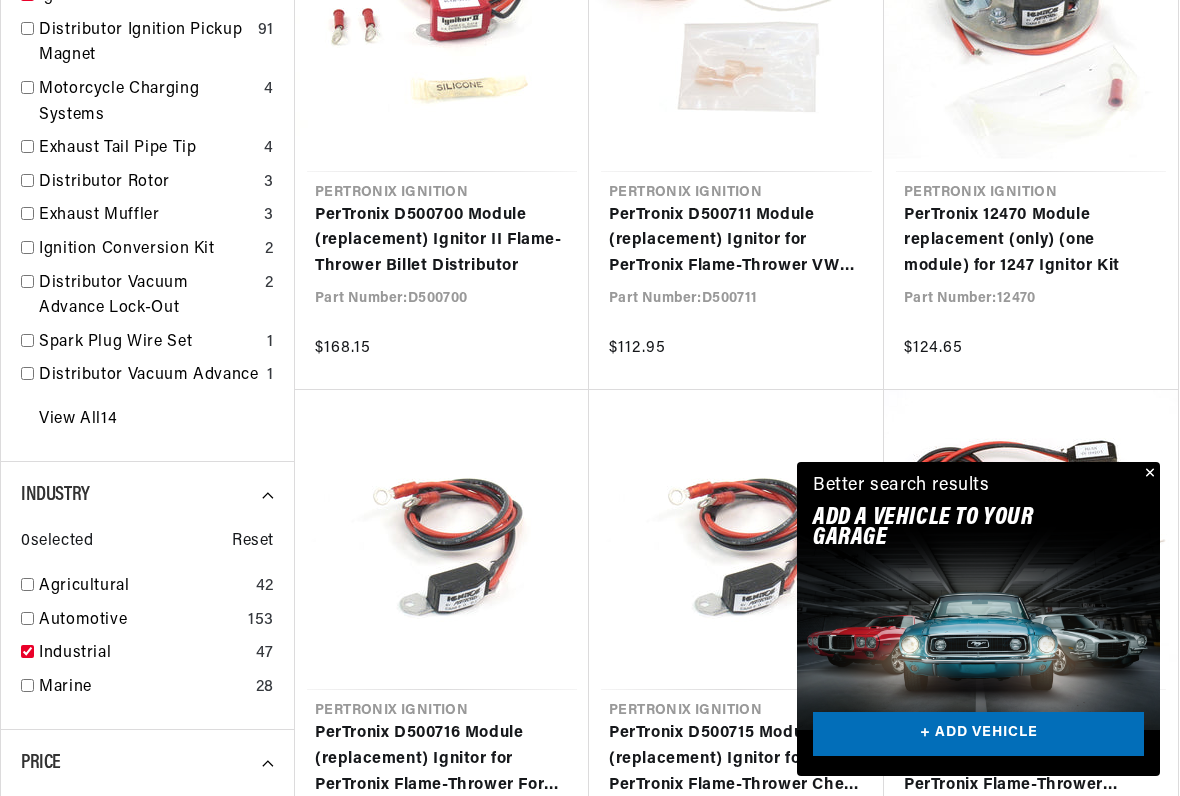 checkbox on "true" 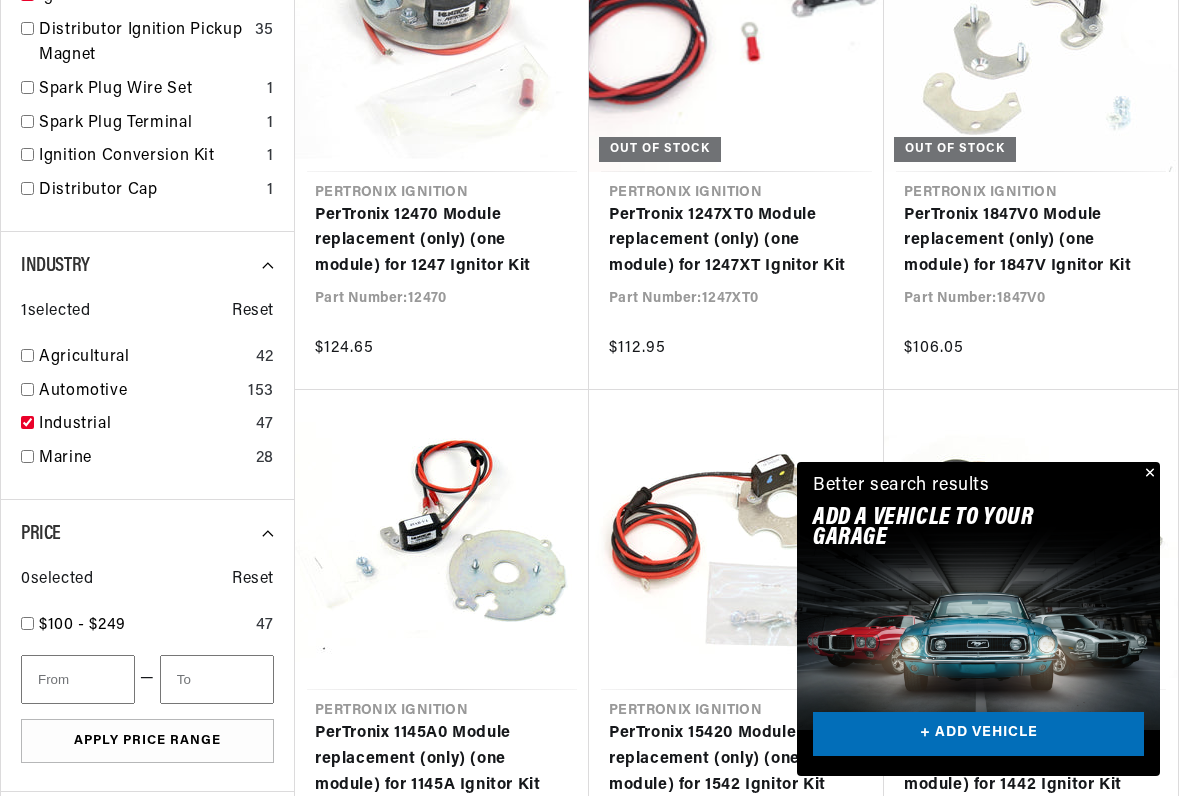 scroll, scrollTop: 0, scrollLeft: 0, axis: both 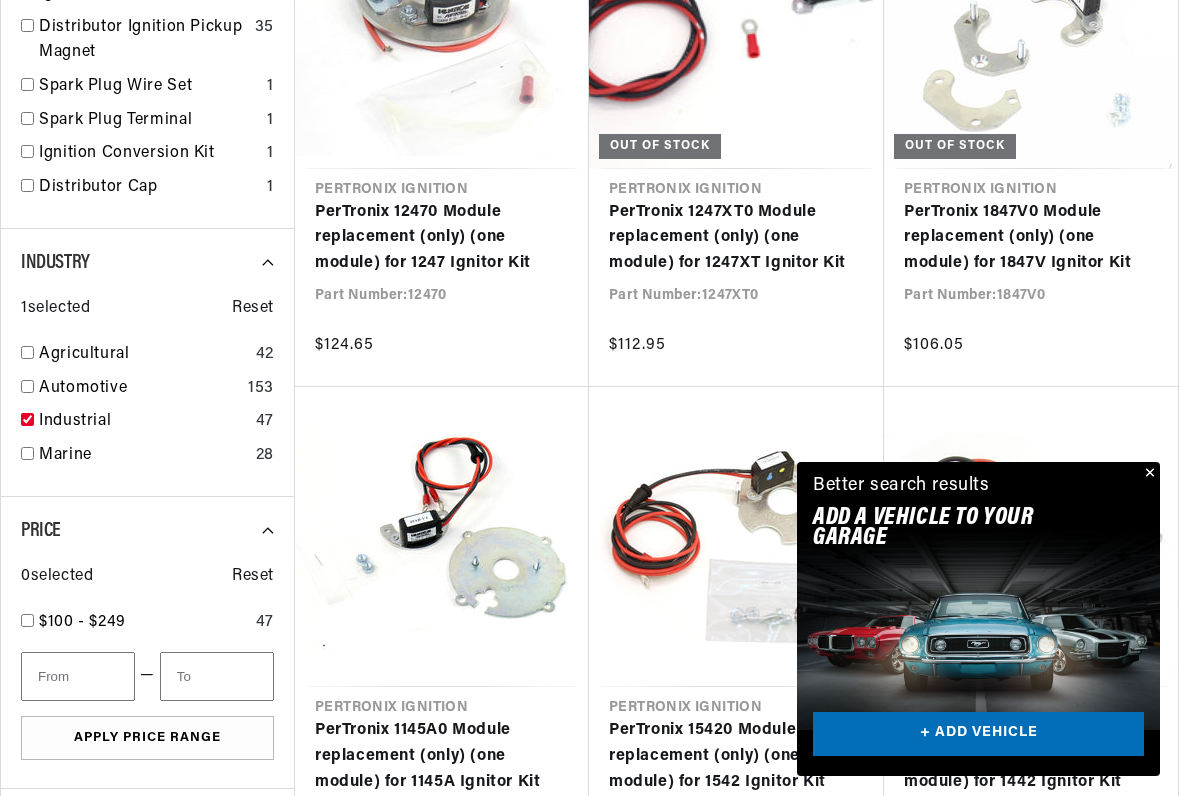 click at bounding box center [27, 620] 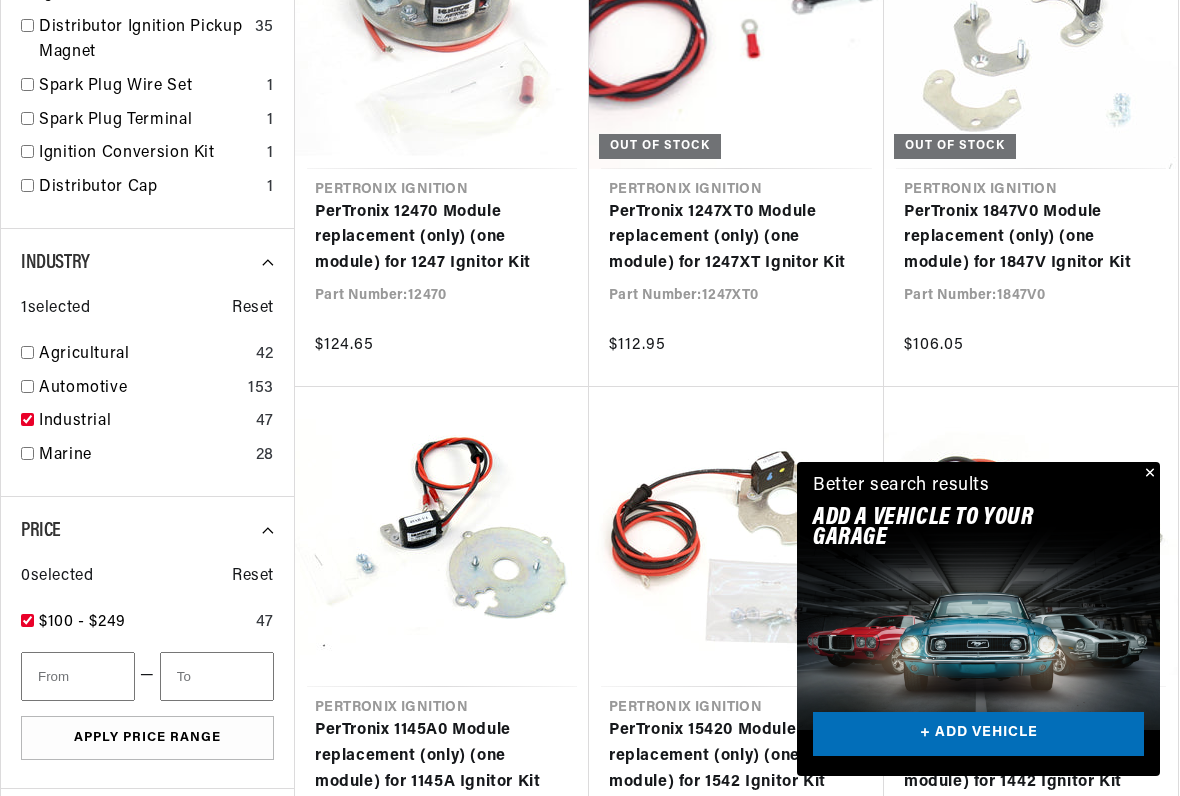 checkbox on "true" 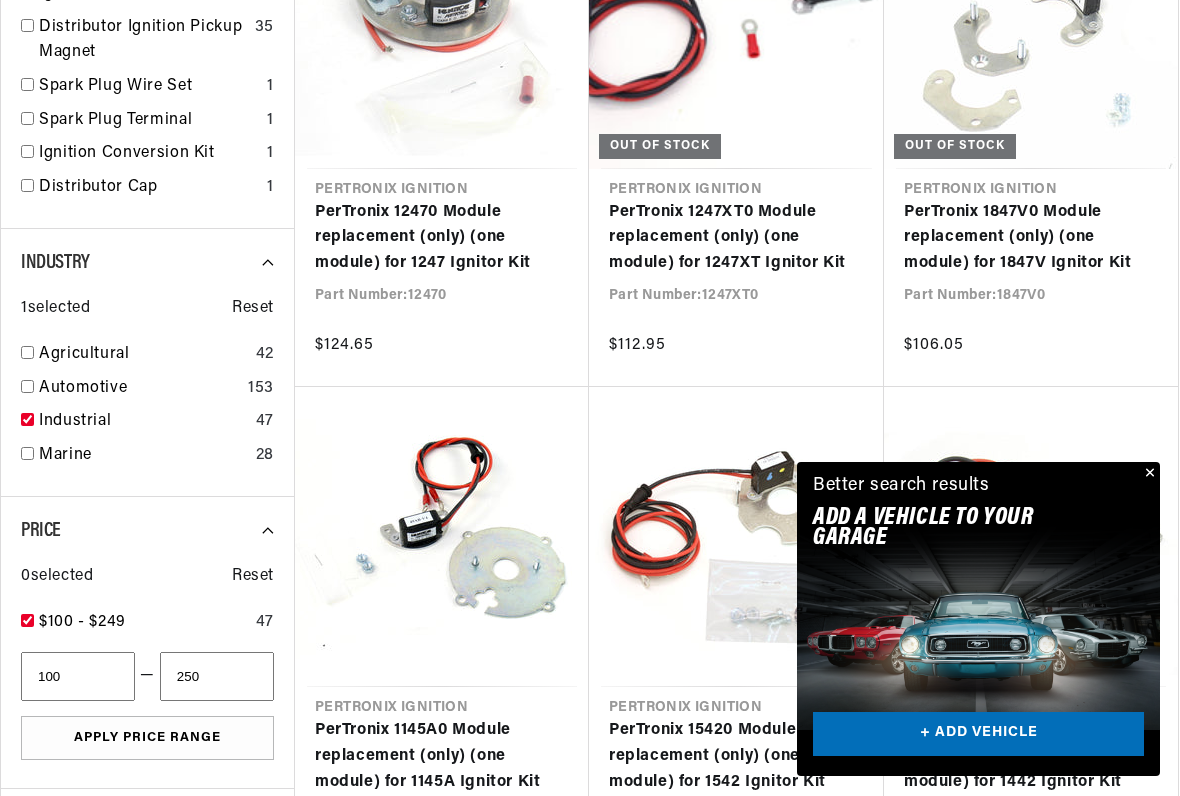 click on "100 — 250
Apply Price Range" at bounding box center (147, 706) 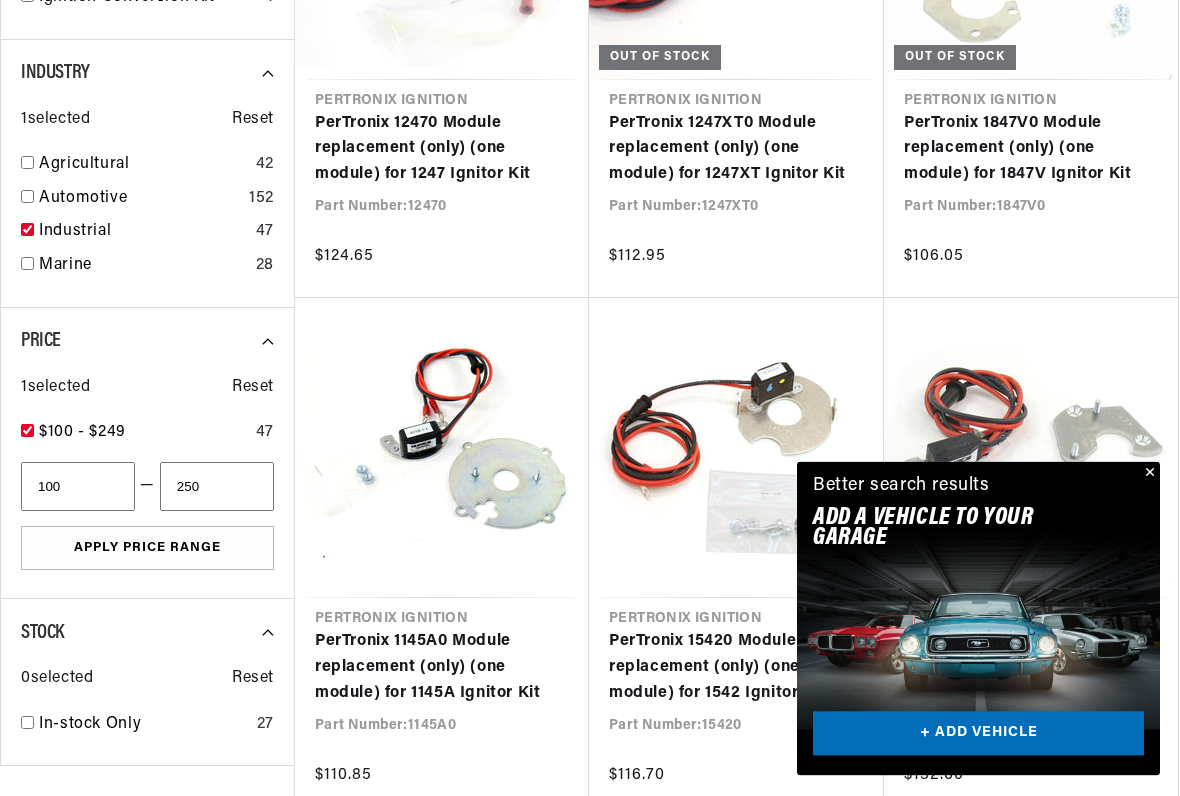 scroll, scrollTop: 866, scrollLeft: 0, axis: vertical 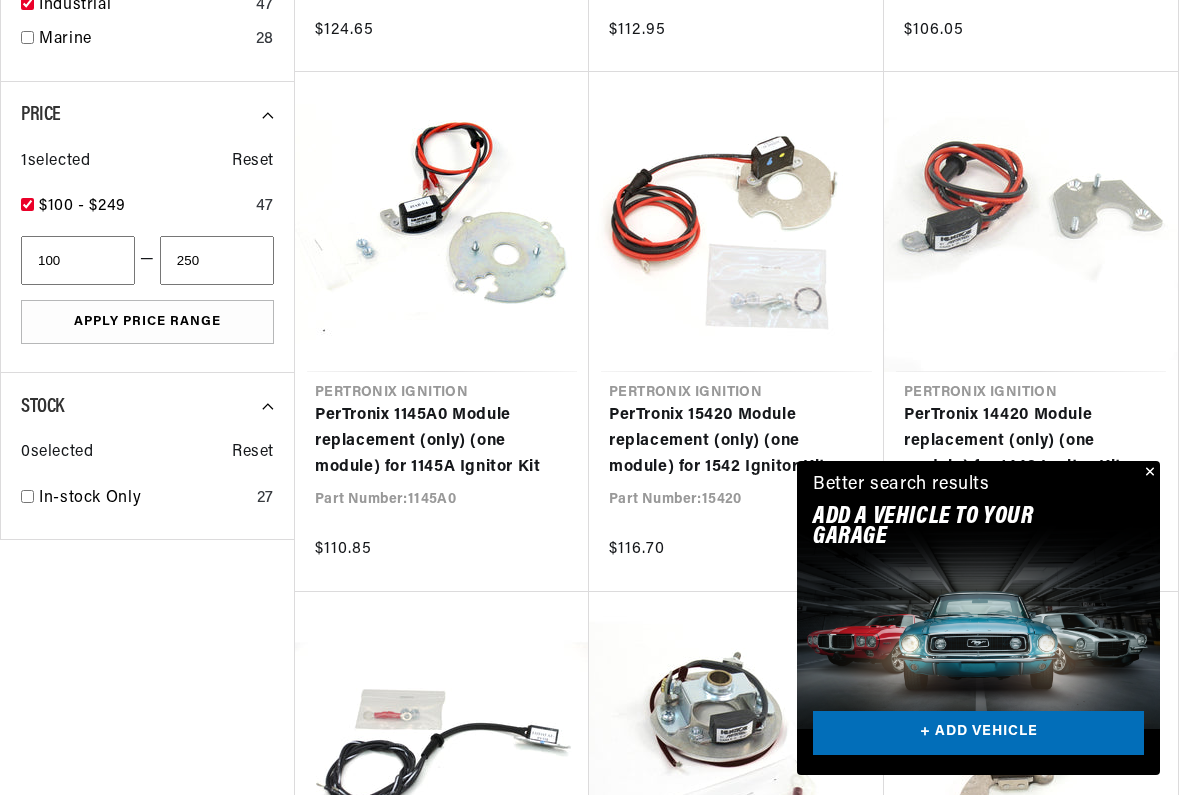 click at bounding box center [27, 497] 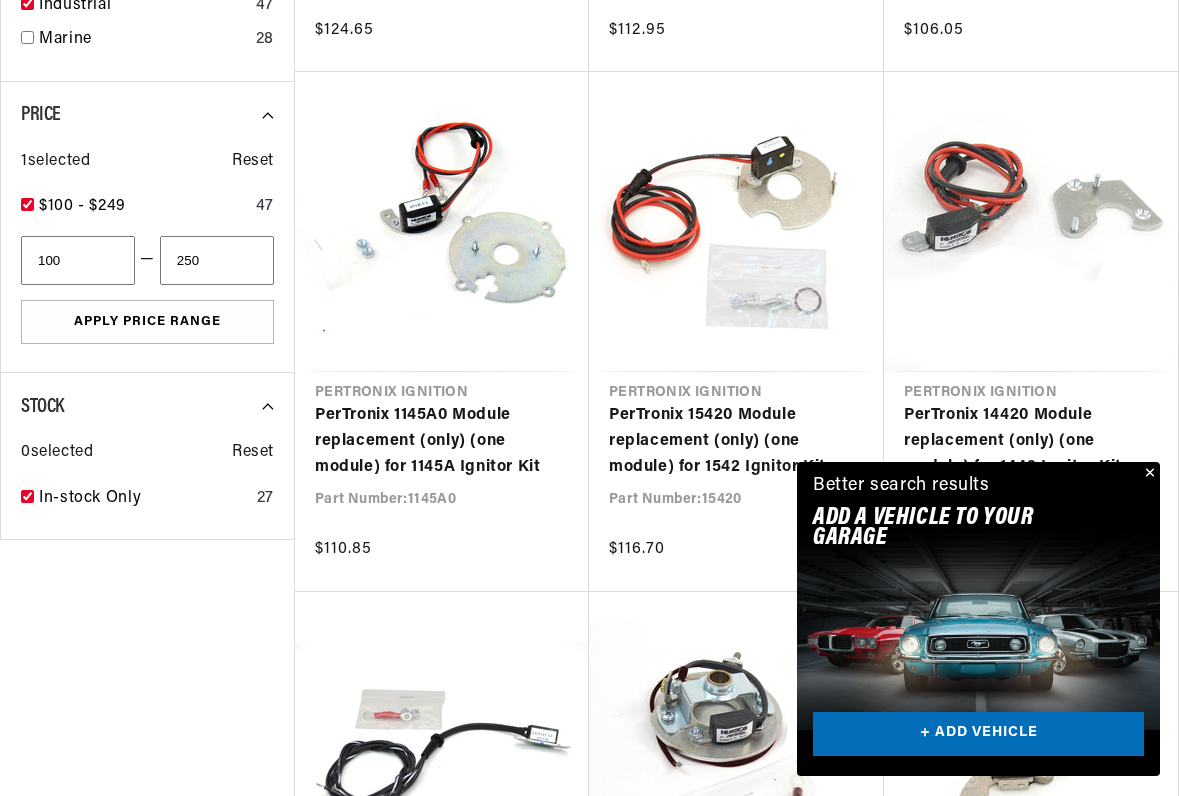 checkbox on "true" 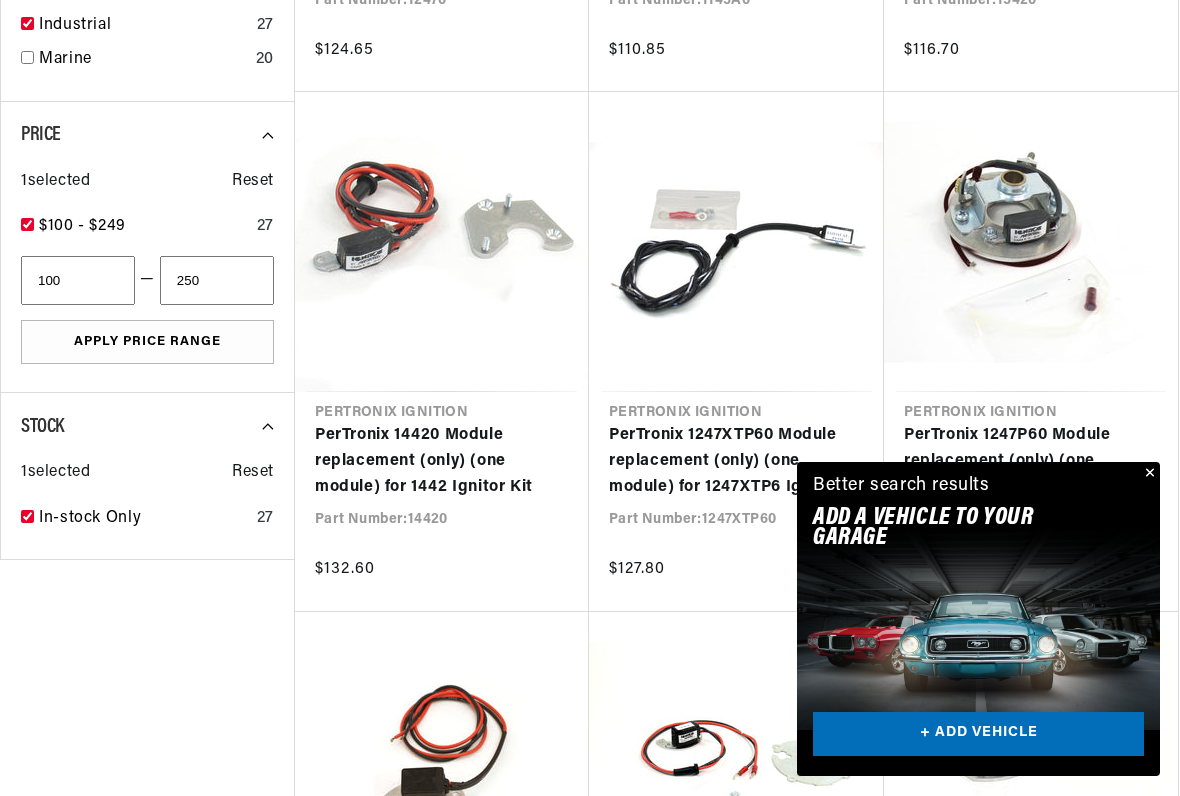 scroll, scrollTop: 0, scrollLeft: 0, axis: both 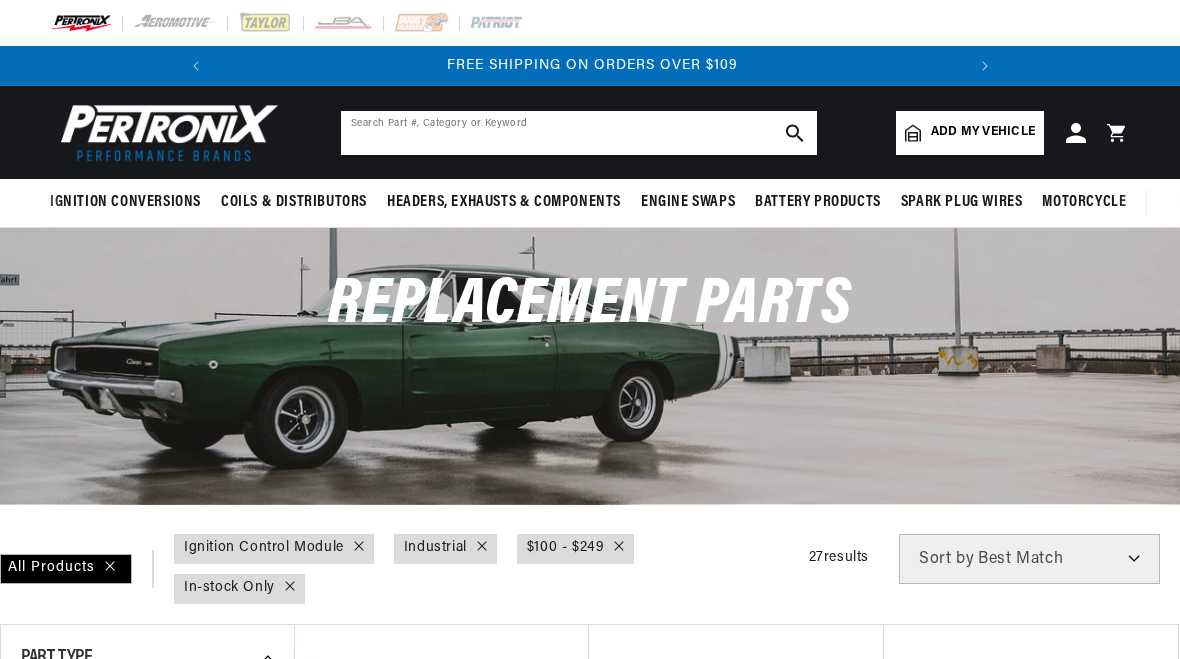 click at bounding box center [579, 133] 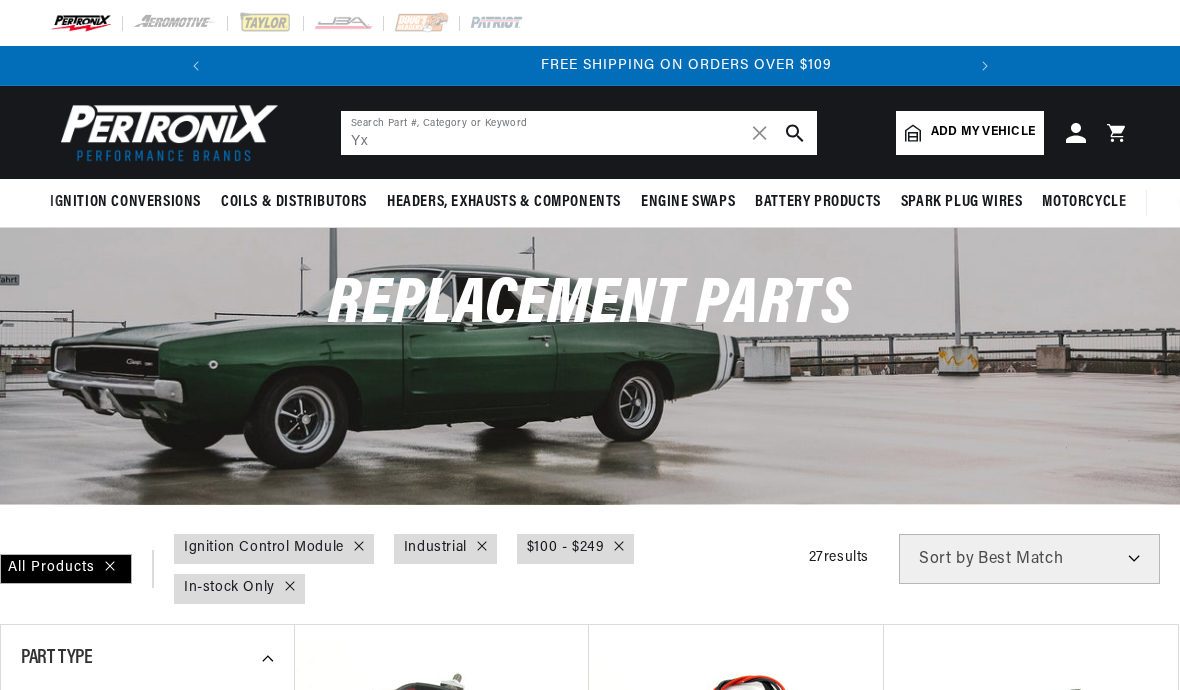 scroll, scrollTop: 0, scrollLeft: 747, axis: horizontal 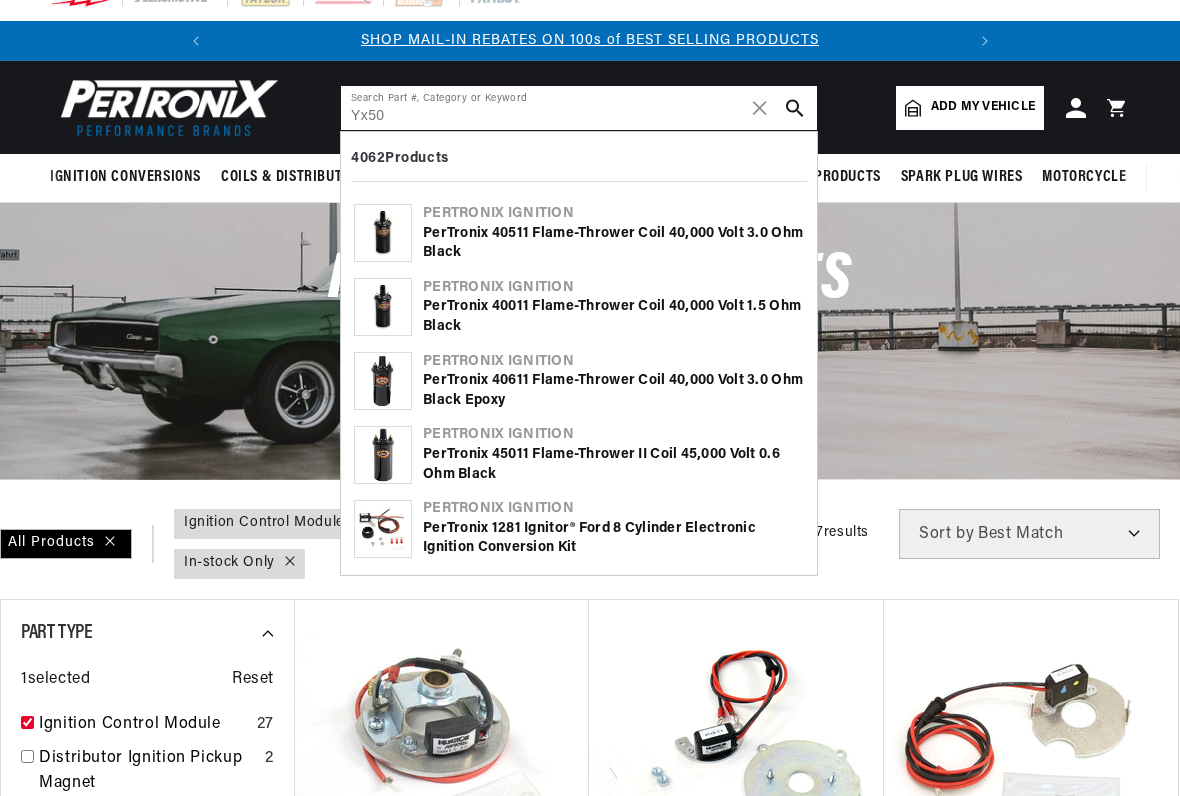 click on "Yx50" at bounding box center [579, 109] 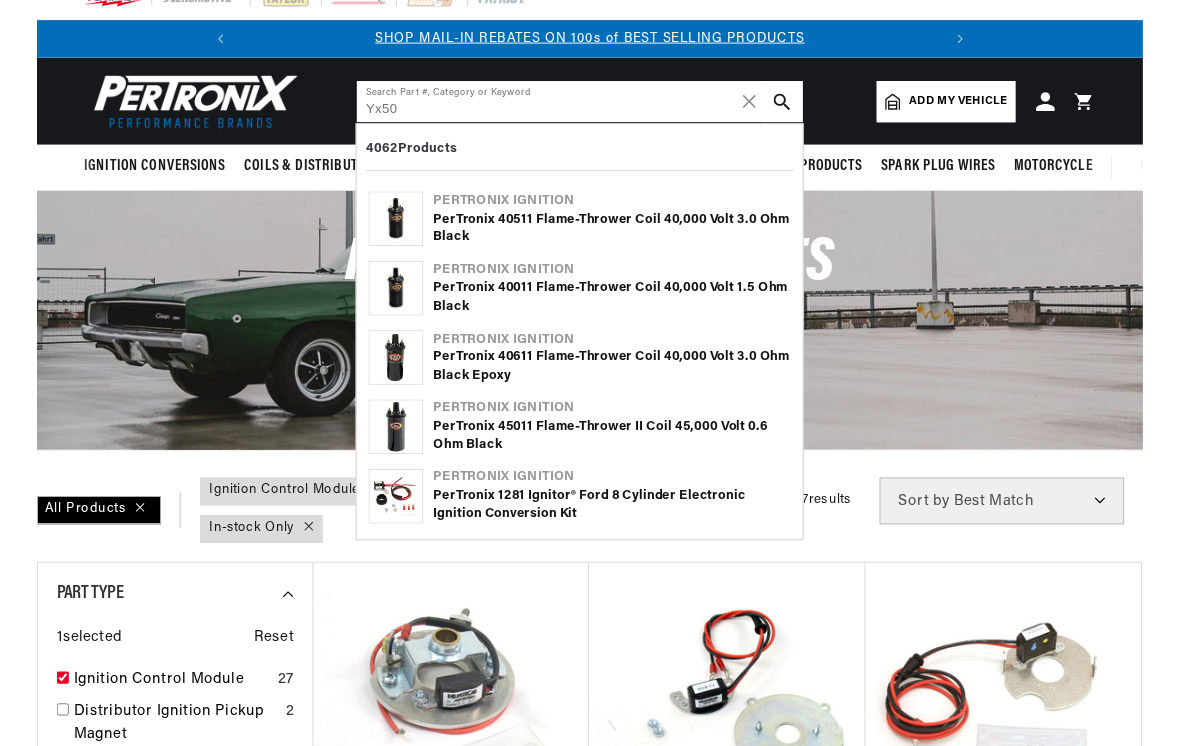 scroll, scrollTop: 24, scrollLeft: 0, axis: vertical 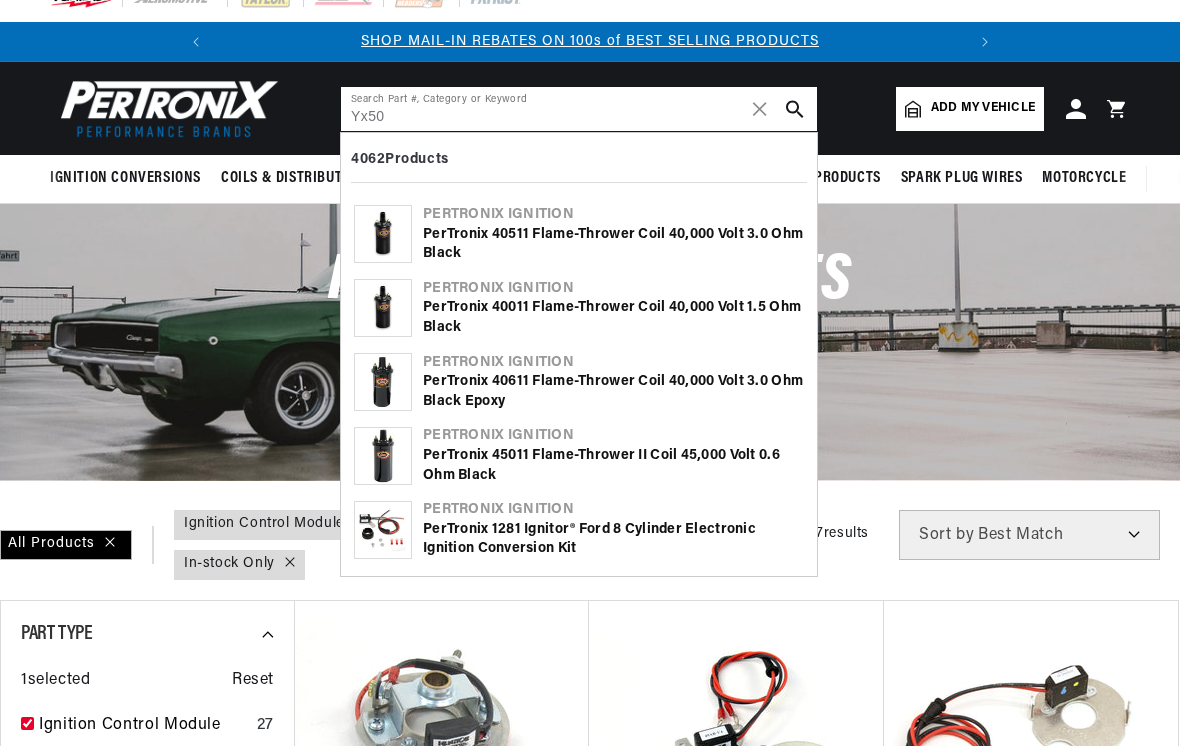 click on "Yx50" at bounding box center (579, 109) 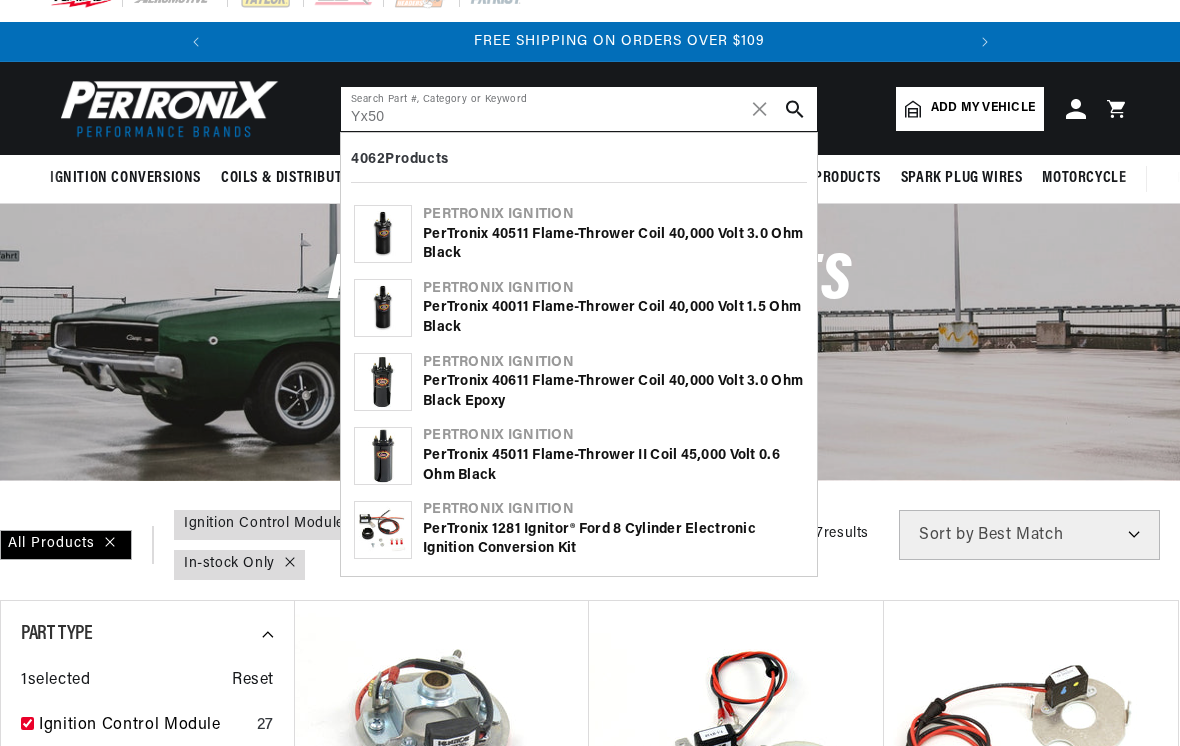 scroll, scrollTop: 0, scrollLeft: 747, axis: horizontal 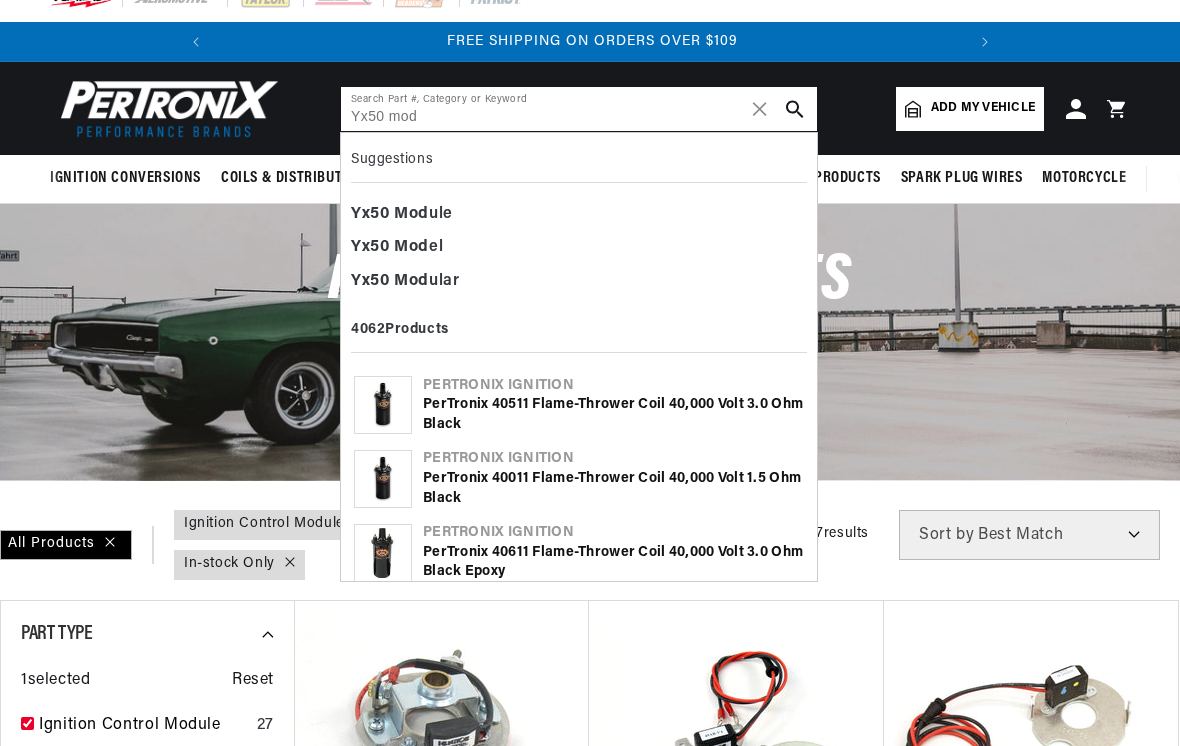 type on "Yx50 mod" 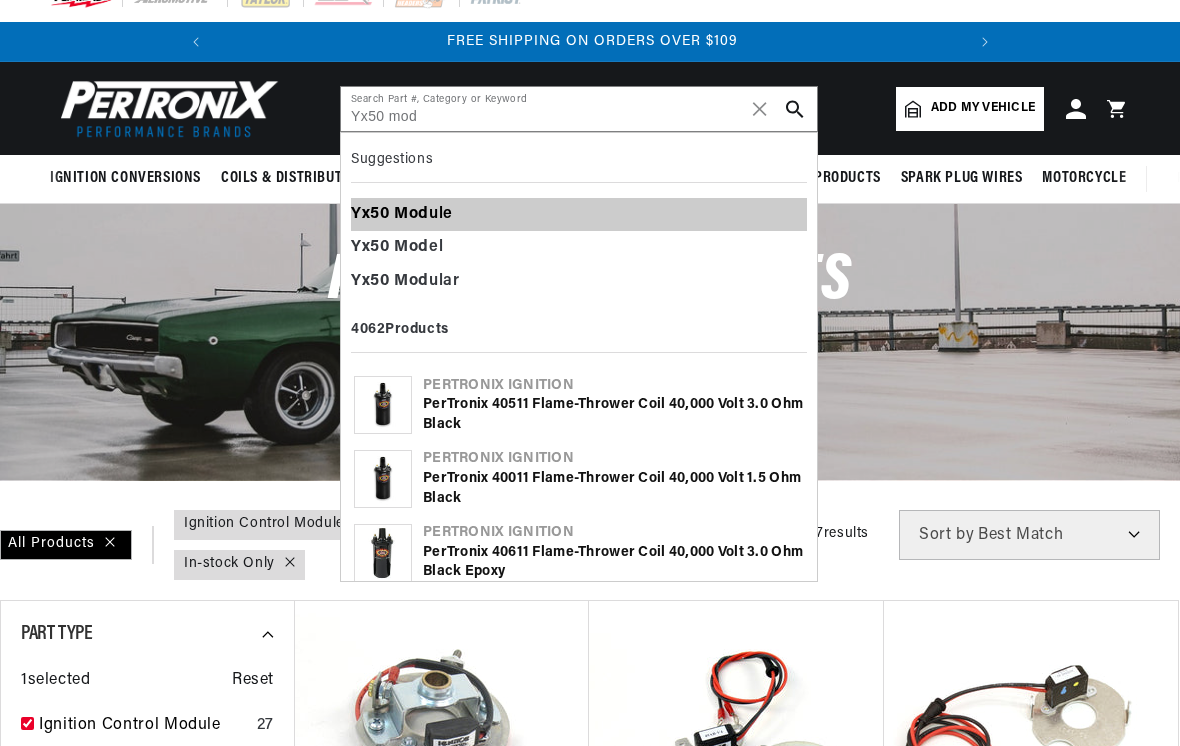 click on "Mod" at bounding box center [411, 214] 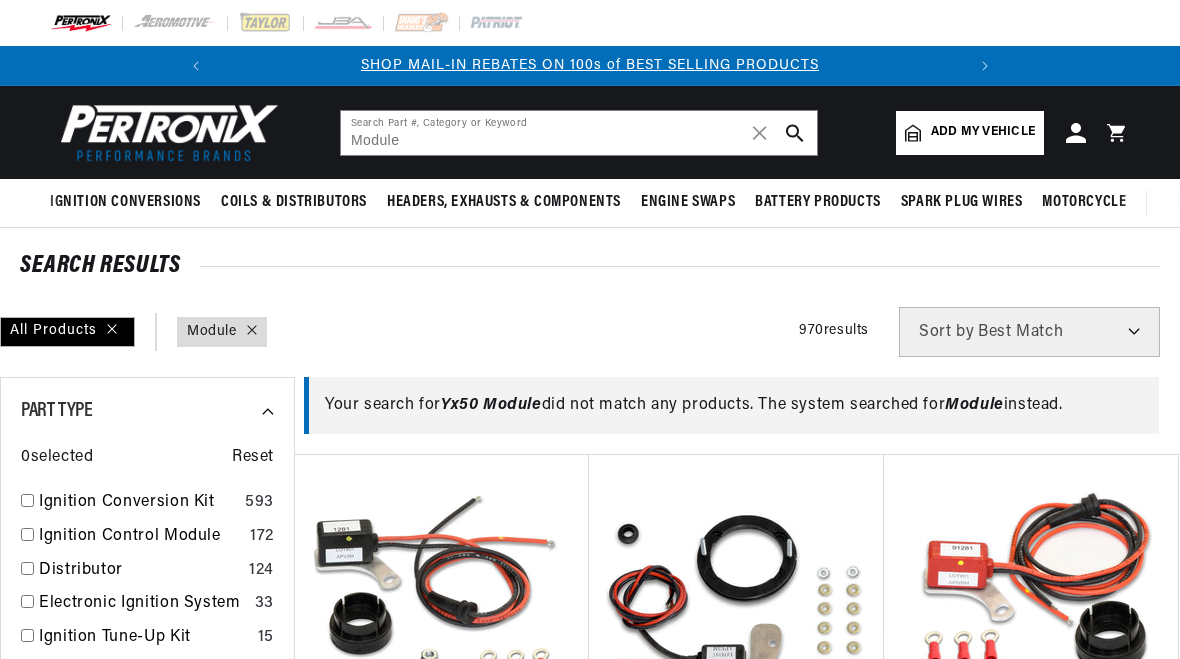 scroll, scrollTop: 0, scrollLeft: 0, axis: both 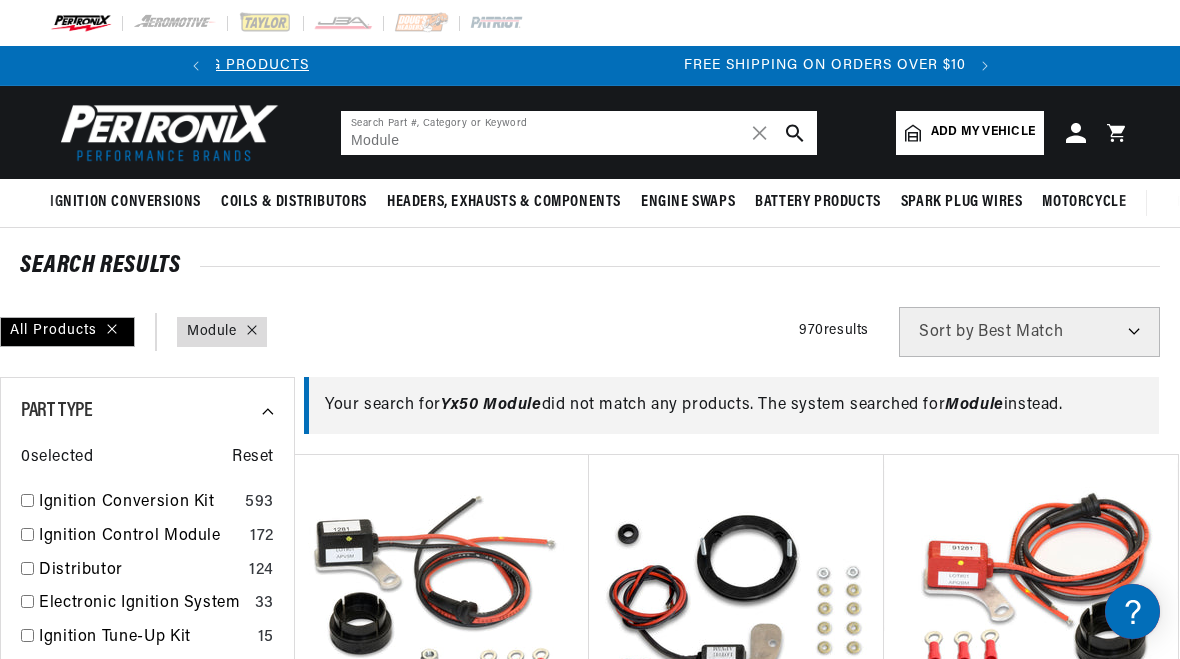 click on "Module" at bounding box center [579, 133] 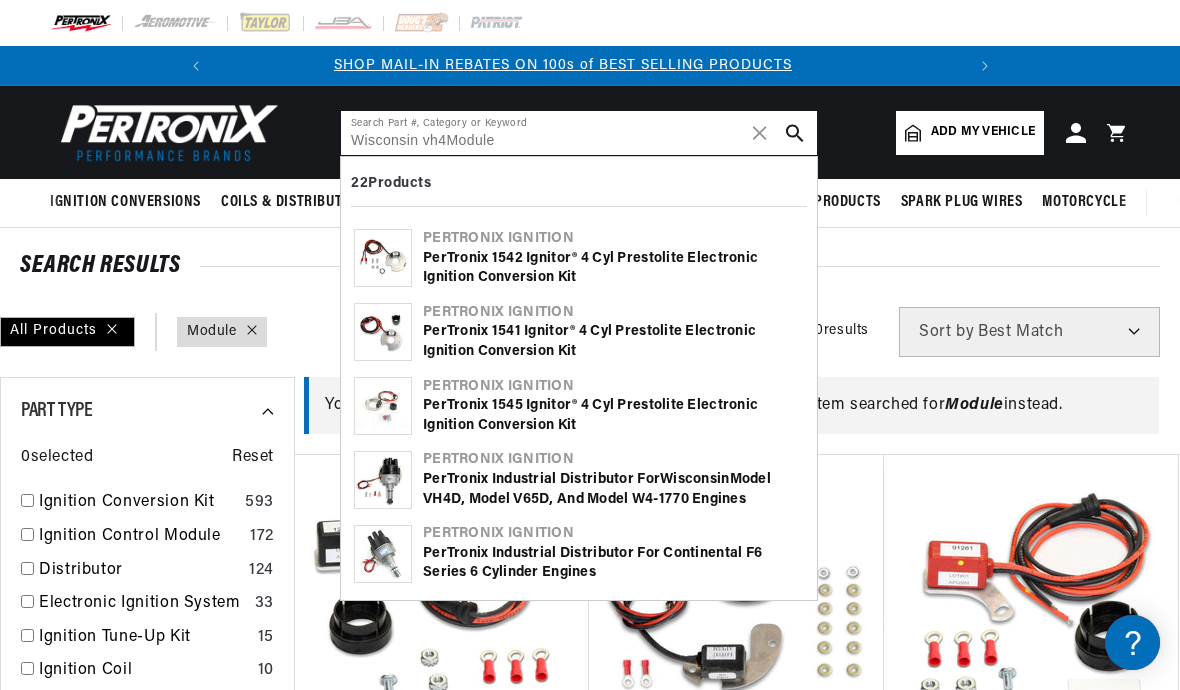scroll, scrollTop: 0, scrollLeft: 0, axis: both 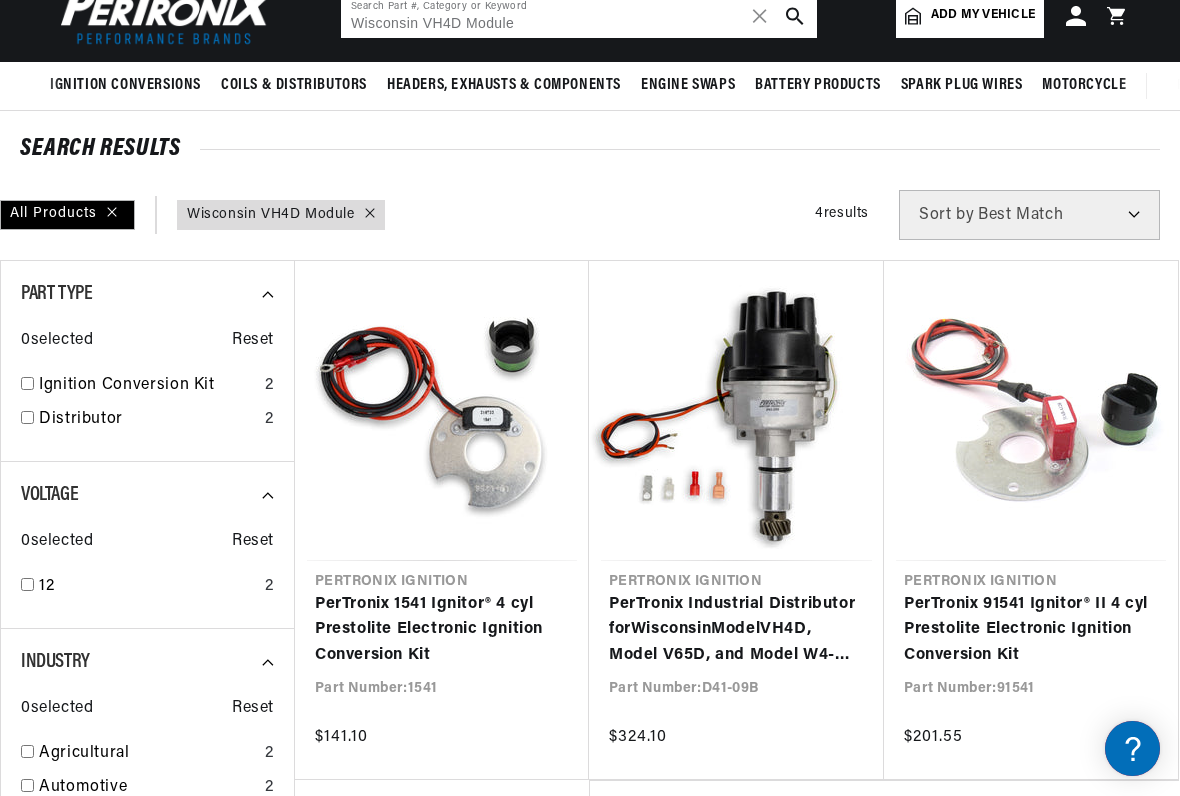 click on "Wisconsin VH4D Module" at bounding box center (579, 16) 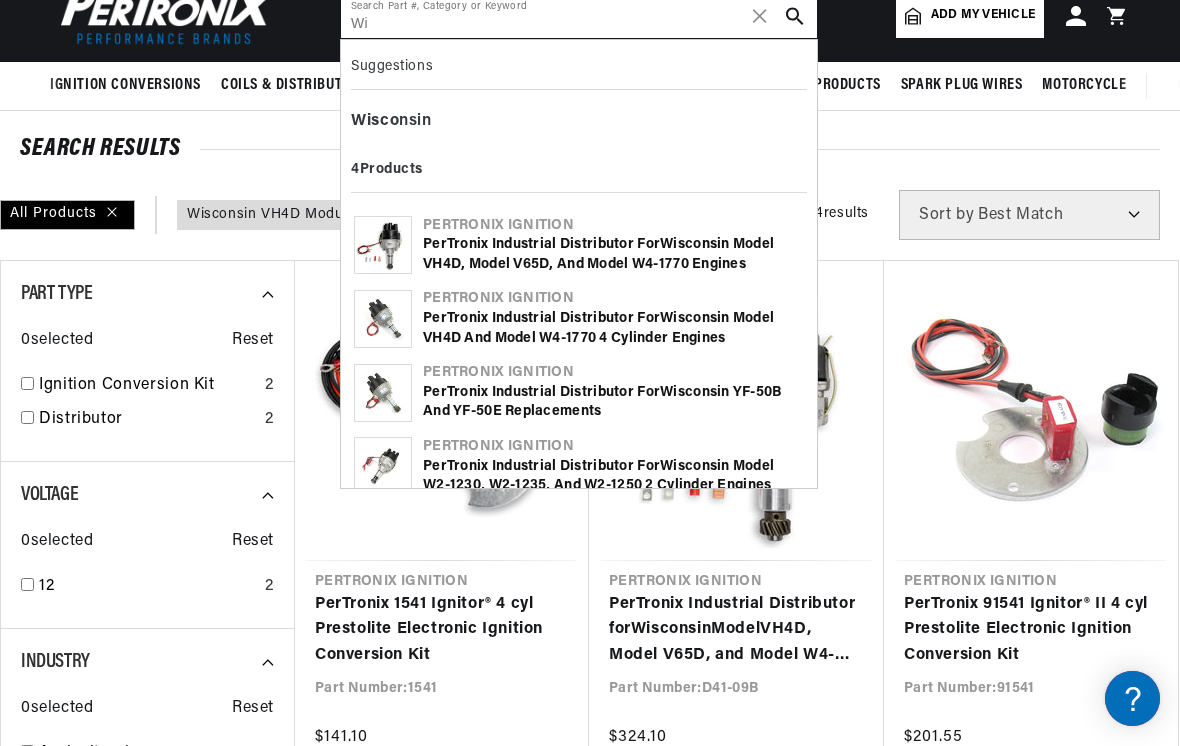 scroll, scrollTop: 0, scrollLeft: 0, axis: both 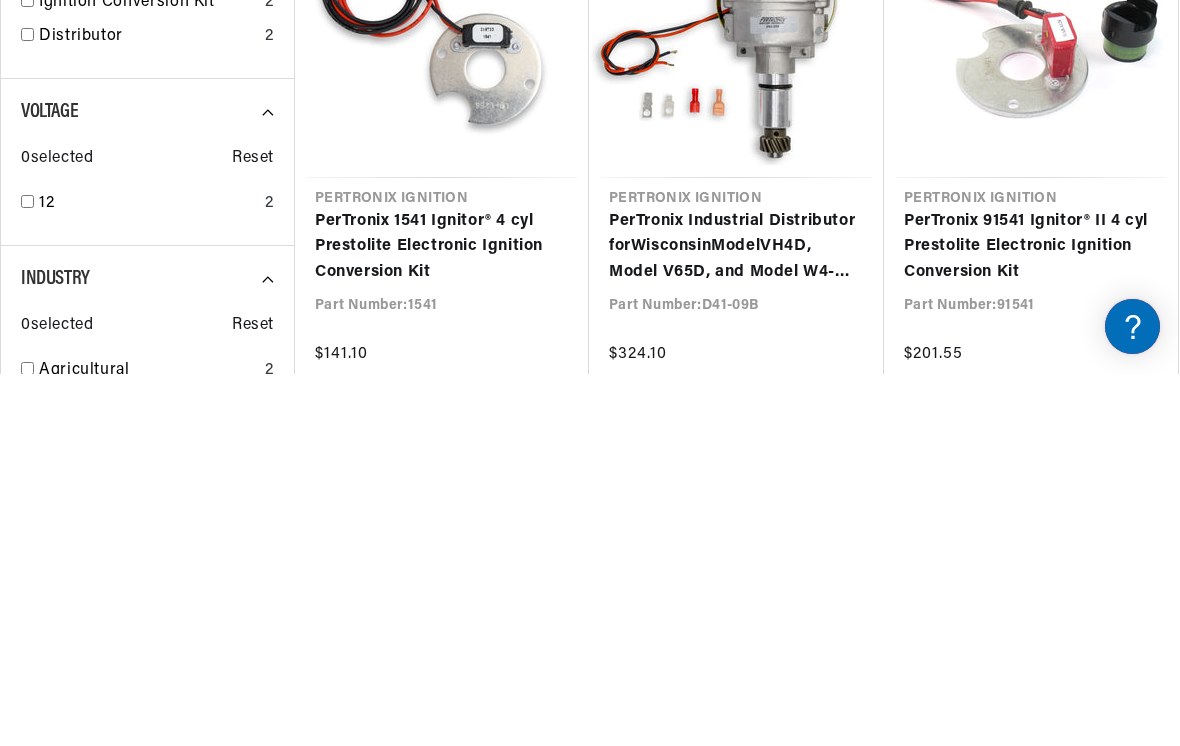 type 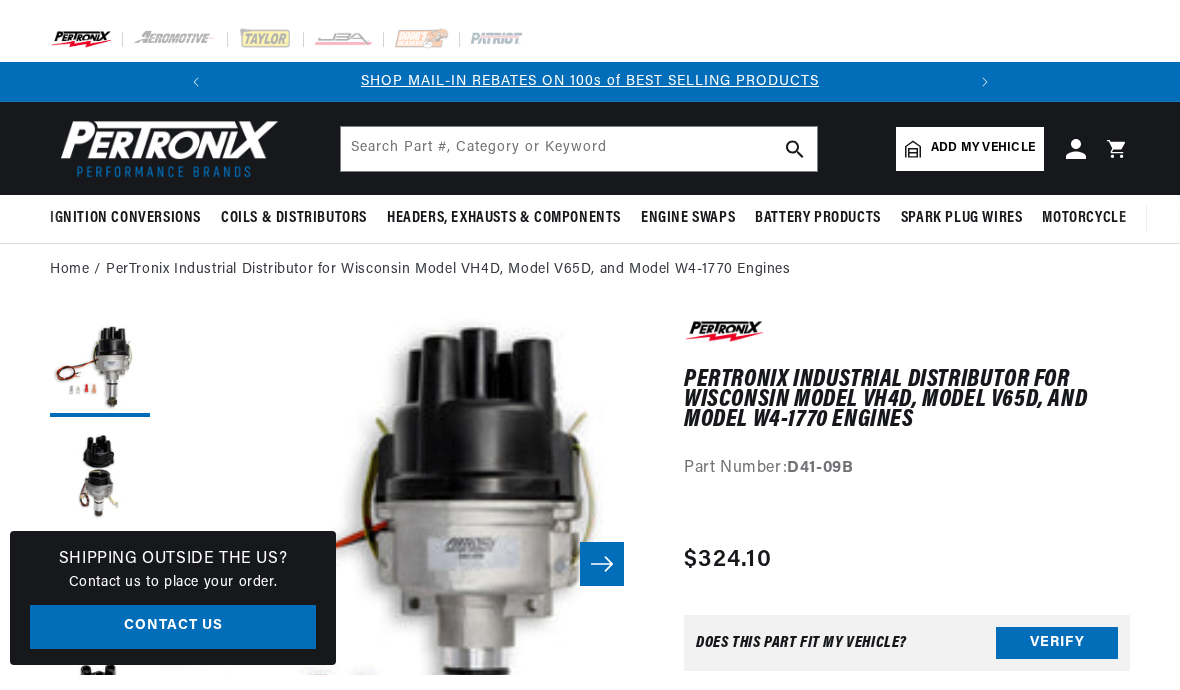 scroll, scrollTop: 0, scrollLeft: 0, axis: both 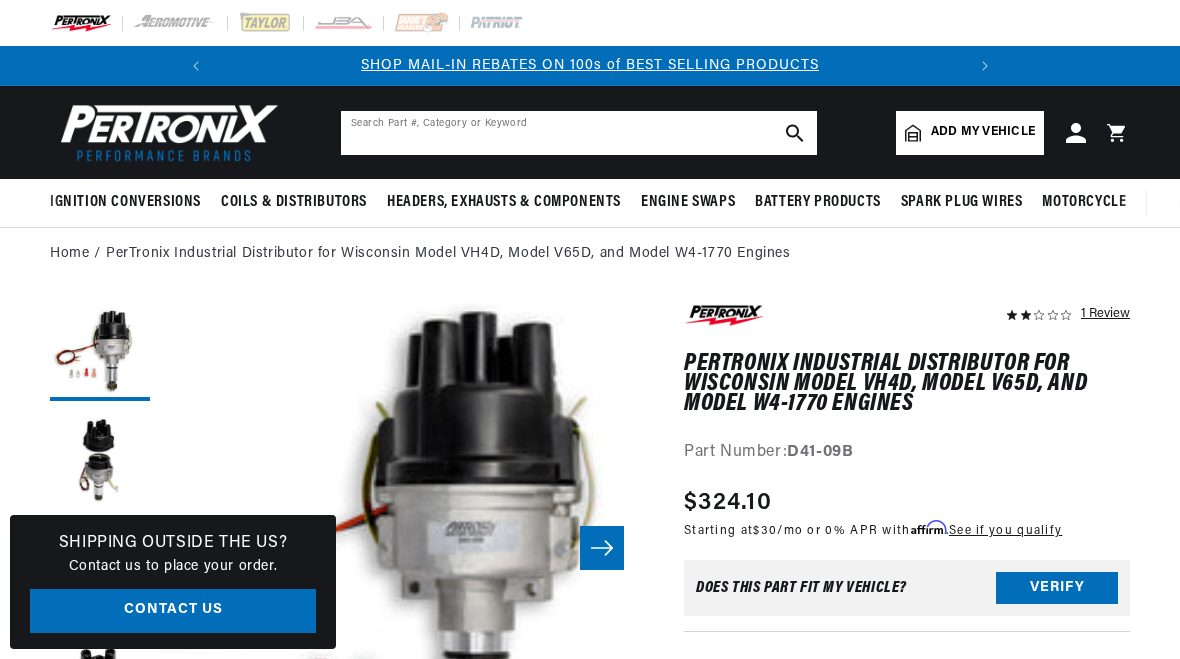 click at bounding box center (579, 133) 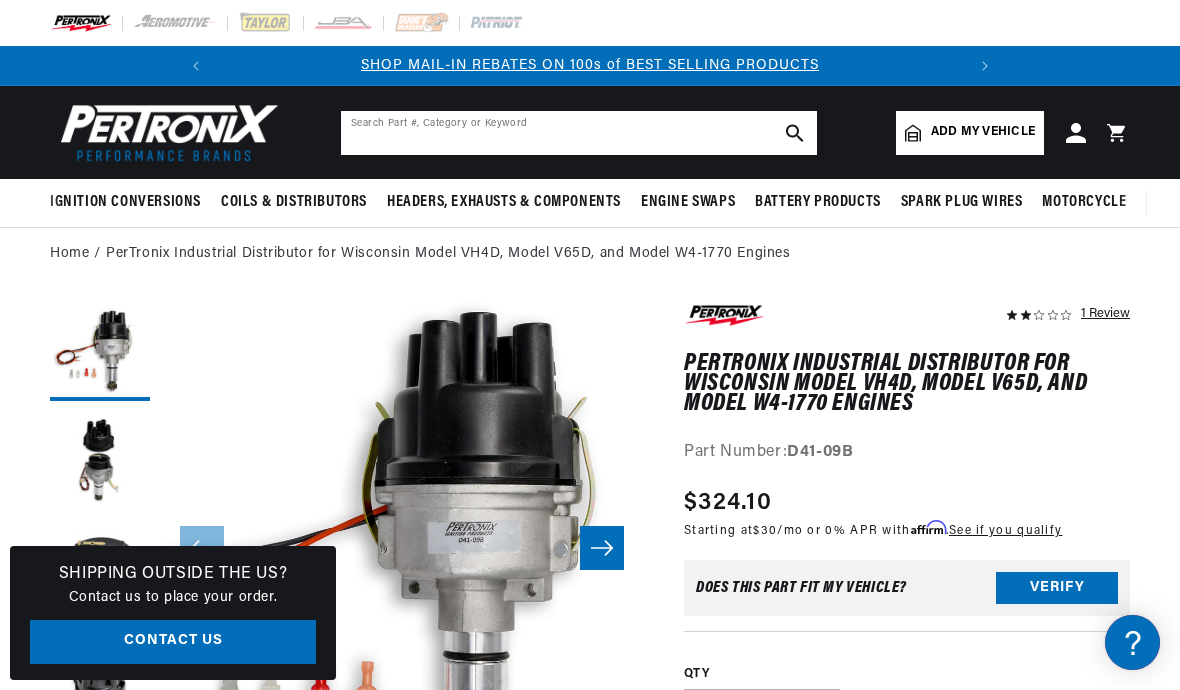 scroll, scrollTop: 0, scrollLeft: 0, axis: both 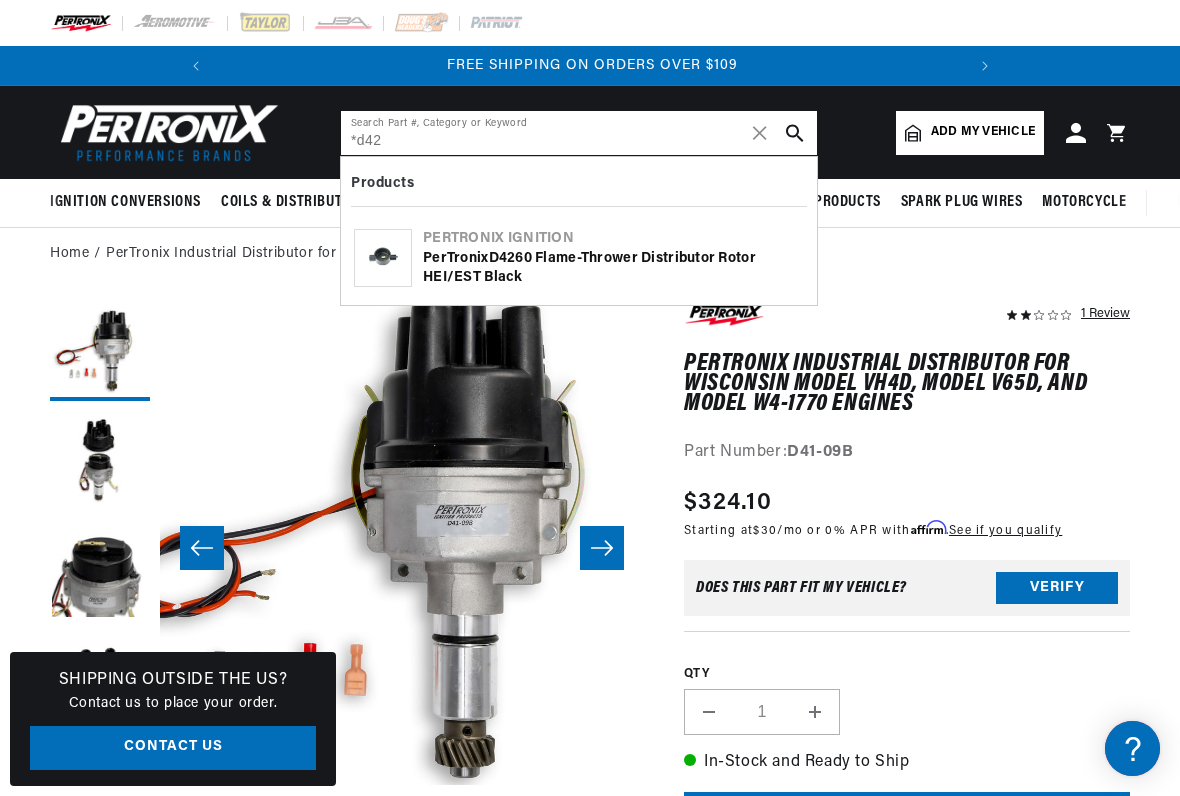 click on "*d42" at bounding box center [579, 133] 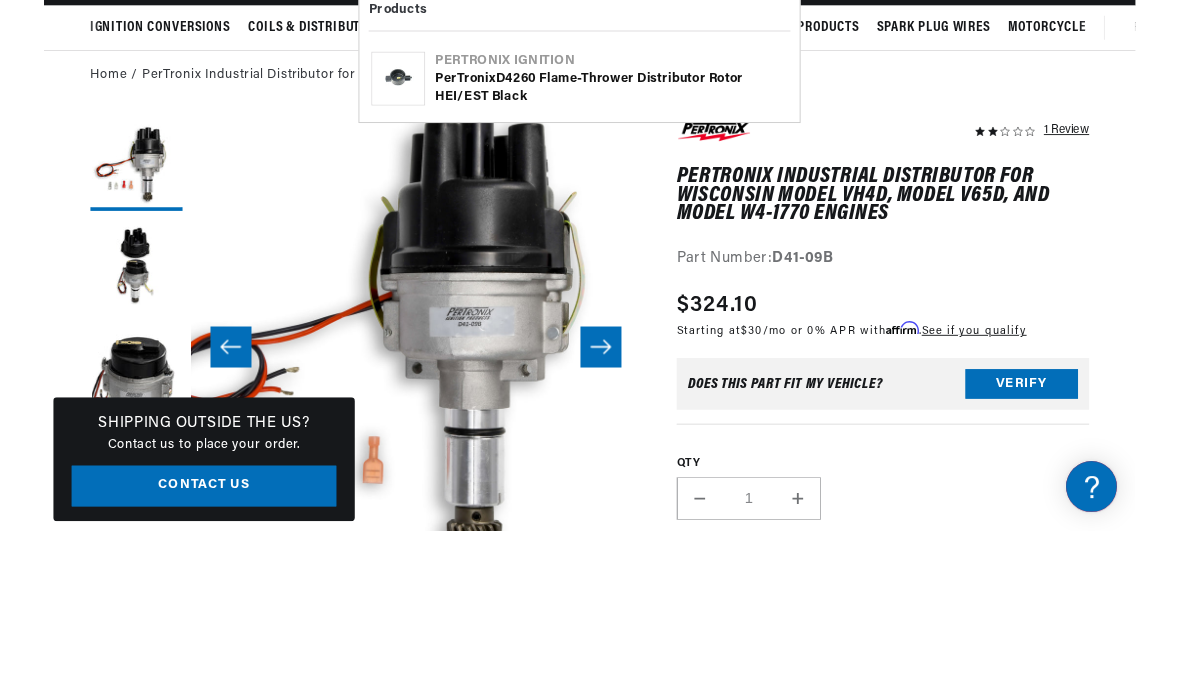 scroll, scrollTop: 0, scrollLeft: 747, axis: horizontal 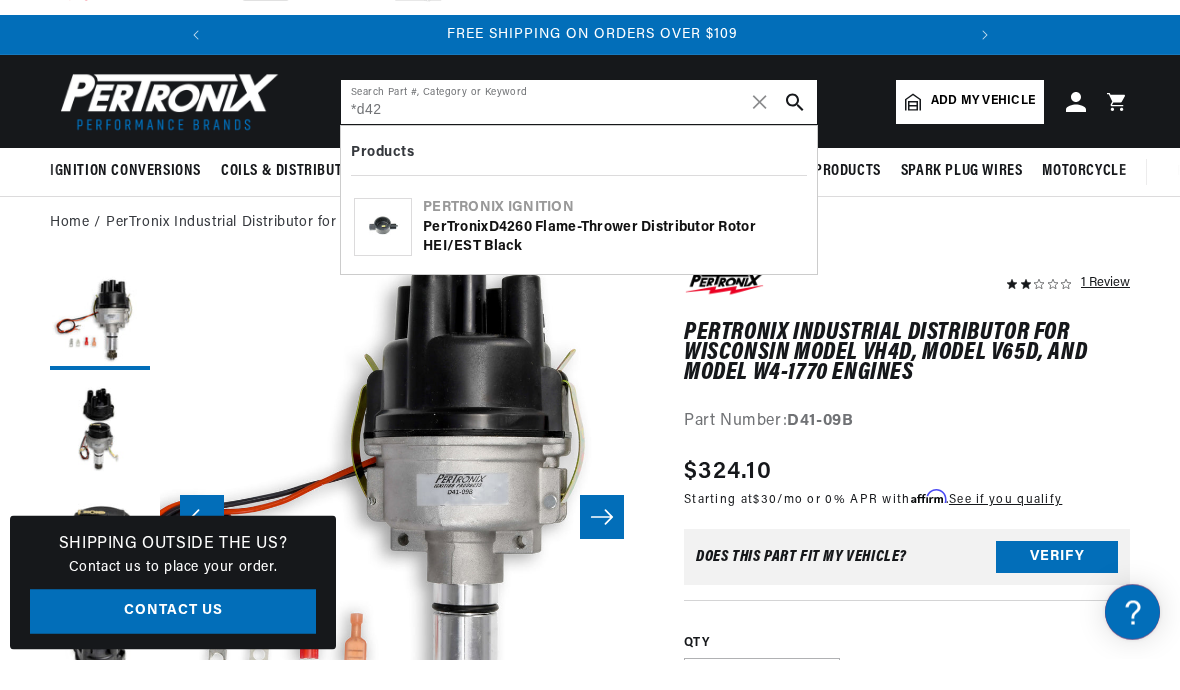 click on "*d42" at bounding box center (579, 133) 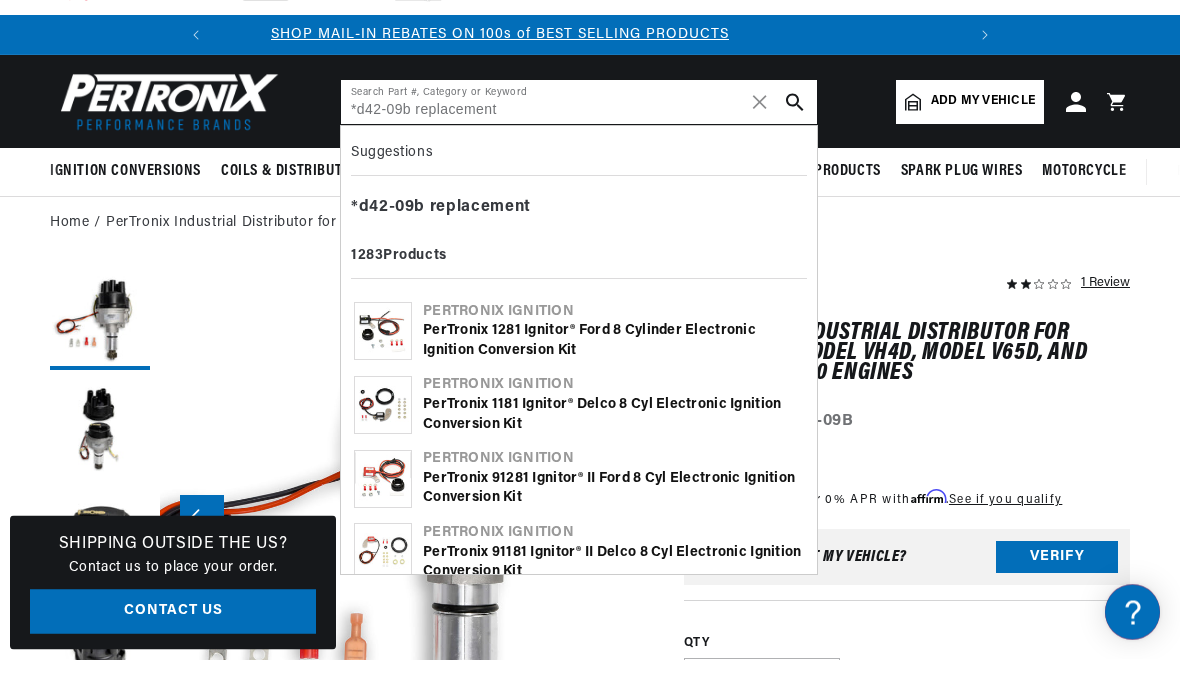 scroll, scrollTop: 0, scrollLeft: 0, axis: both 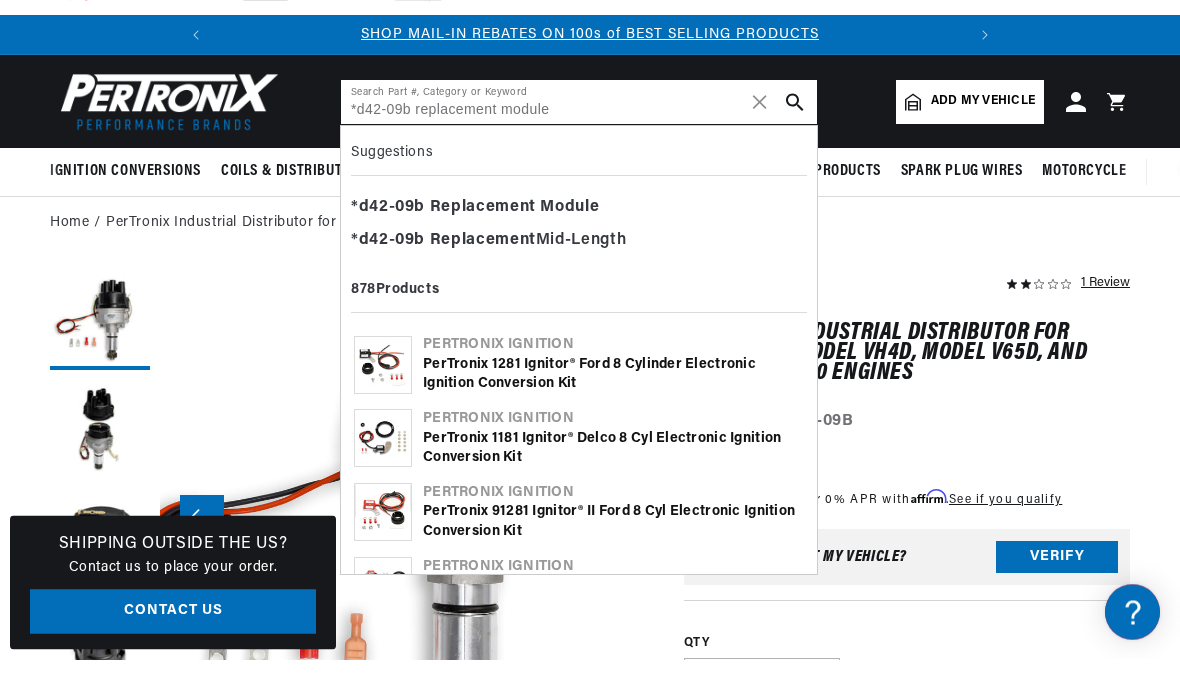 type on "*d42-09b replacement module" 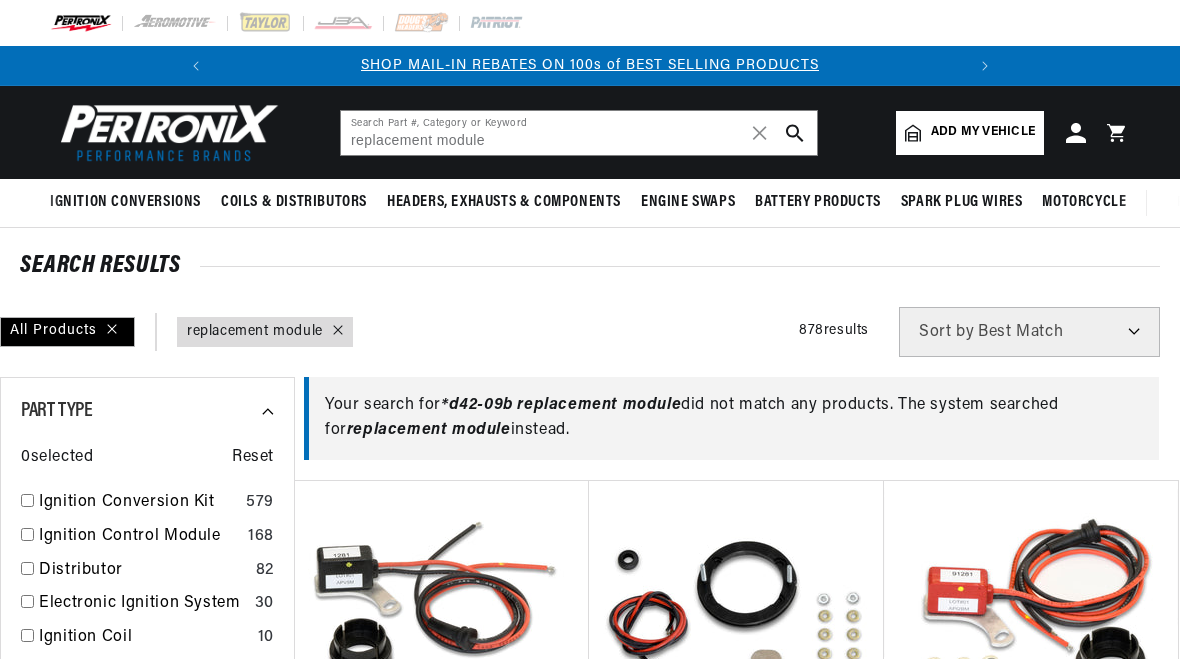 scroll, scrollTop: 0, scrollLeft: 0, axis: both 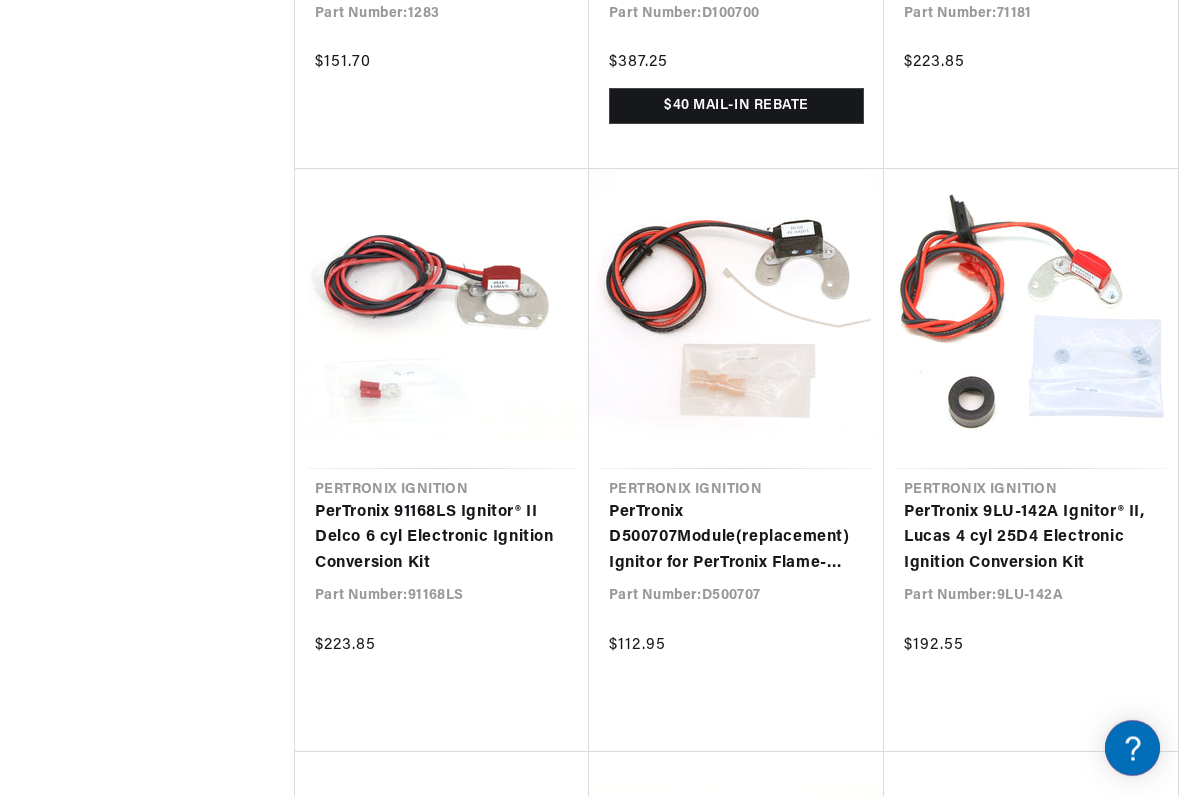 click on "All Products
query :
replacement module
Filters
878  results
Show Universal Parts
Sort by
Best Match Featured Name, A-Z Name, Z-A Price, Low to High Price, High to Low
Part Type 0  selected
Reset
Ignition Conversion Kit 579 Ignition Control Module 168 Distributor 82 Electronic Ignition System 30 Ignition Coil 10 Electronic Spark Control Module 5 Motorcycle Ignition 2 Coil Type 0  selected
Reset
Coil Pack 4 In-Cap 3 Remote Mount E-Core 2 Distributor Cap Style 0  selected
Reset
Female 50 Male 15 Voltage 0  selected
Reset
12 497 24 2 6 87 Resistance 0  selected
Reset
0.32 Ohms 2 0.35 Ohms 1 0.5 Ohms 2 0.56 Ohms 4 Brand 0  selected
Reset
Pertronix Ignition 873 Compu-Fire 5 Industry 0  selected
Reset
Agricultural 146 Automotive 834 Industrial 205 Marine 131 Motorcycle 3 Price 0  selected $0 - $99 13 674 168 23" at bounding box center [590, -980] 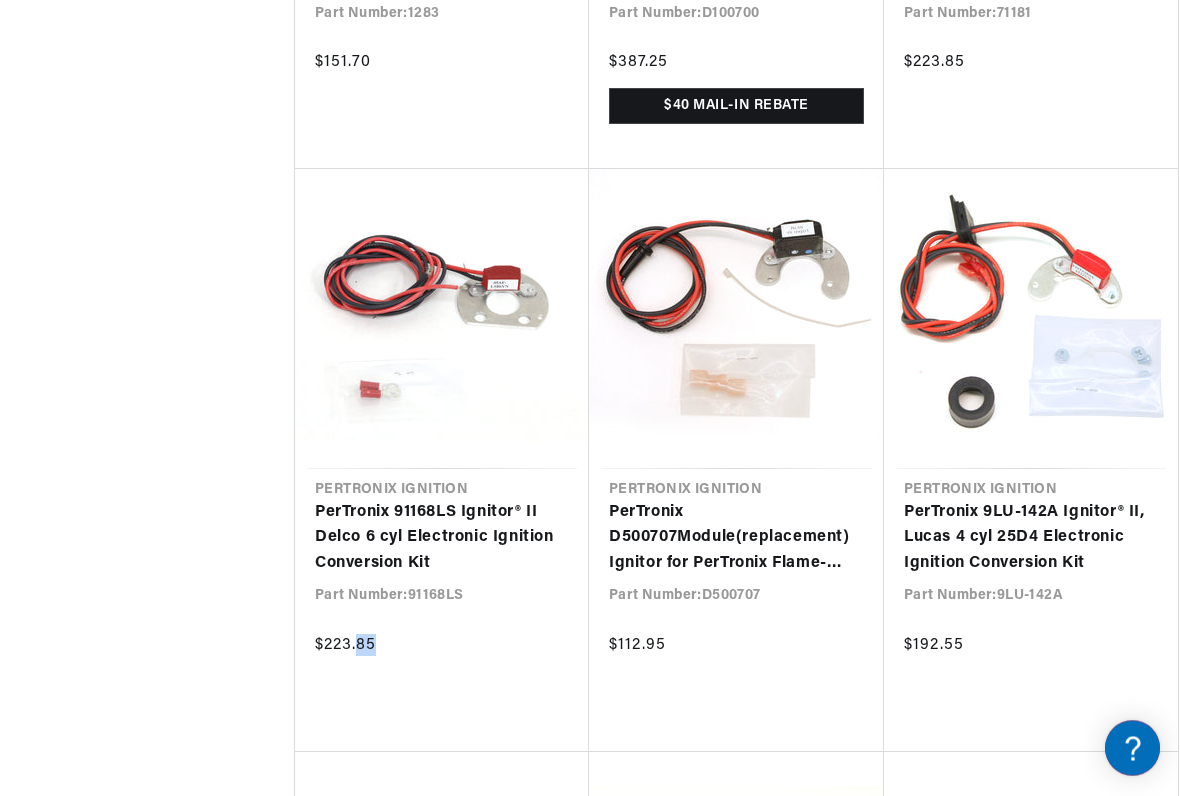 click on "All Products
query :
replacement module
Filters
878  results
Show Universal Parts
Sort by
Best Match Featured Name, A-Z Name, Z-A Price, Low to High Price, High to Low
Part Type 0  selected
Reset
Ignition Conversion Kit 579 Ignition Control Module 168 Distributor 82 Electronic Ignition System 30 Ignition Coil 10 Electronic Spark Control Module 5 Motorcycle Ignition 2 Coil Type 0  selected
Reset
Coil Pack 4 In-Cap 3 Remote Mount E-Core 2 Distributor Cap Style 0  selected
Reset
Female 50 Male 15 Voltage 0  selected
Reset
12 497 24 2 6 87 Resistance 0  selected
Reset
0.32 Ohms 2 0.35 Ohms 1 0.5 Ohms 2 0.56 Ohms 4 Brand 0  selected
Reset
Pertronix Ignition 873 Compu-Fire 5 Industry 0  selected
Reset
Agricultural 146 Automotive 834 Industrial 205 Marine 131 Motorcycle 3 Price 0  selected $0 - $99 13 674 168 23" at bounding box center (590, -980) 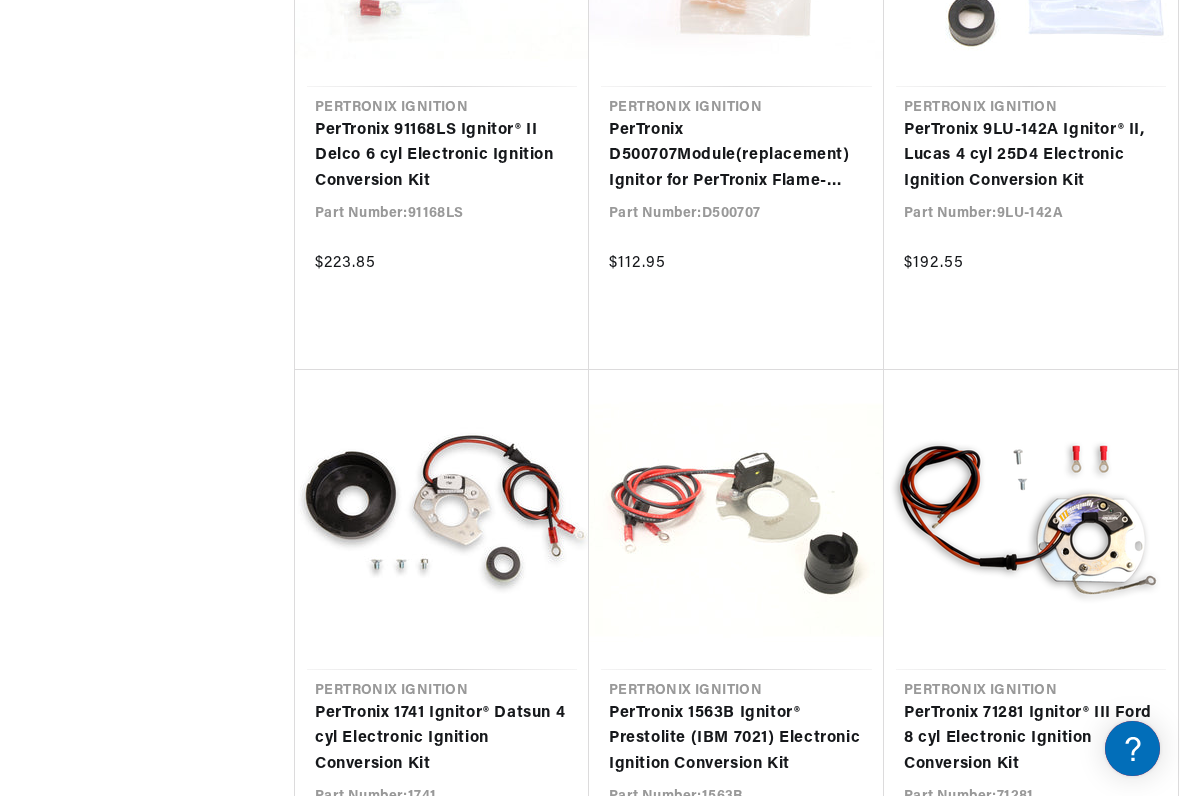 scroll, scrollTop: 5374, scrollLeft: 0, axis: vertical 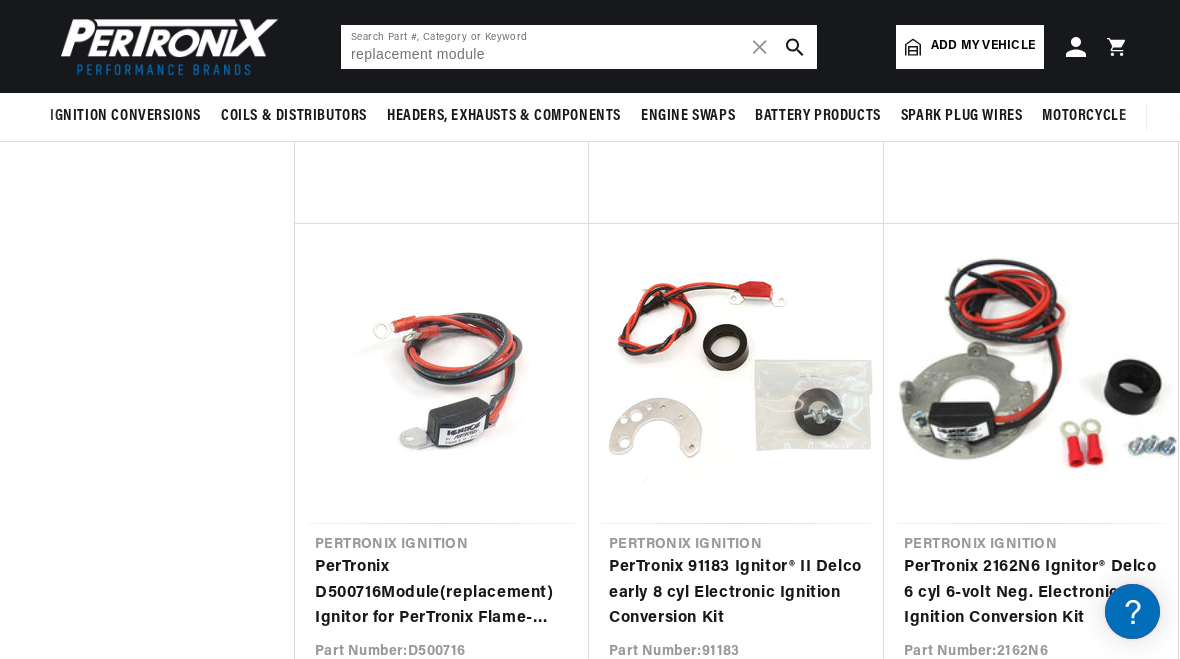 click on "replacement module" at bounding box center [579, 47] 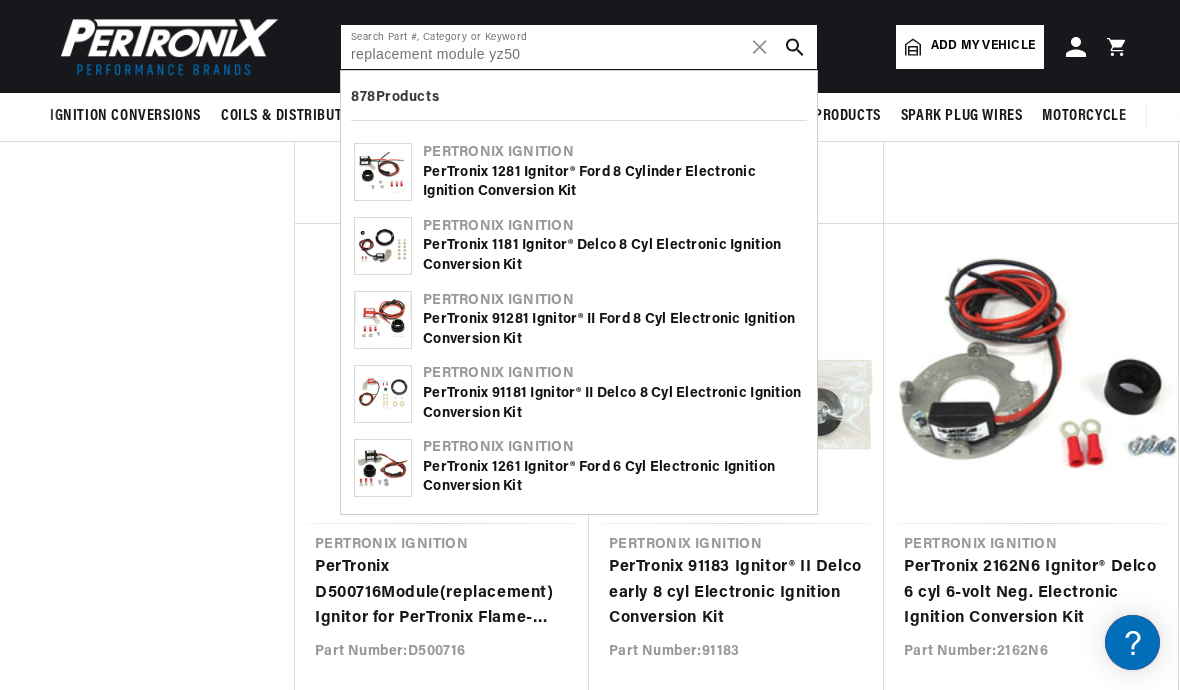 scroll, scrollTop: 0, scrollLeft: 0, axis: both 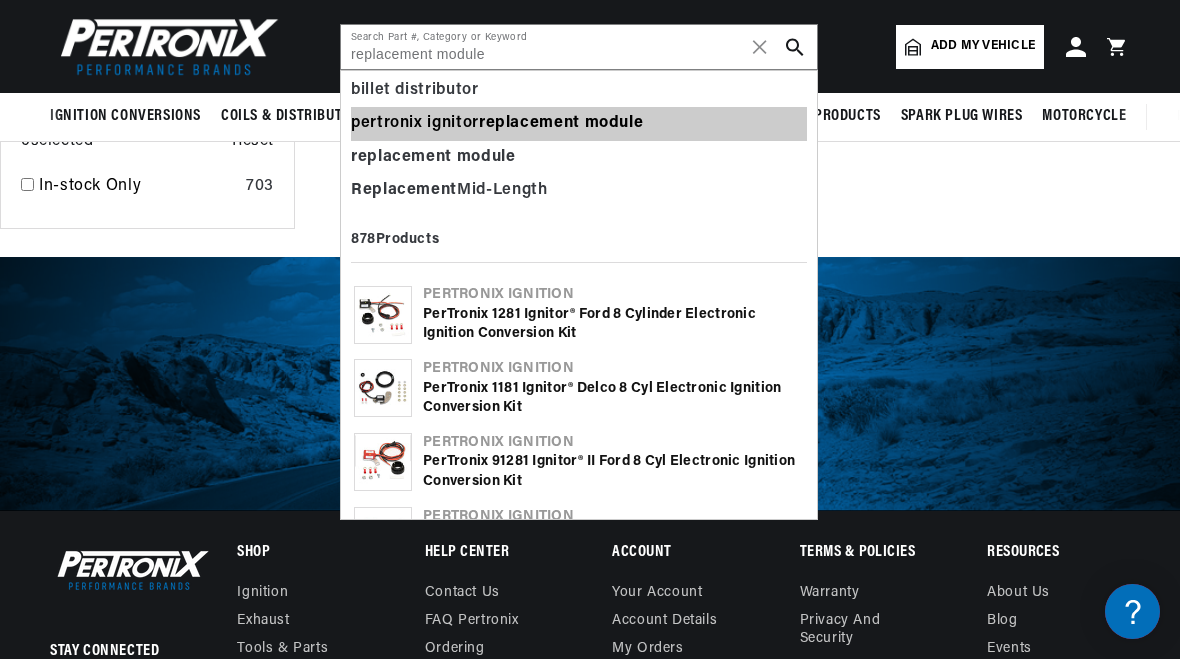 click on "pertronix ignitor  replacement   module" at bounding box center (579, 124) 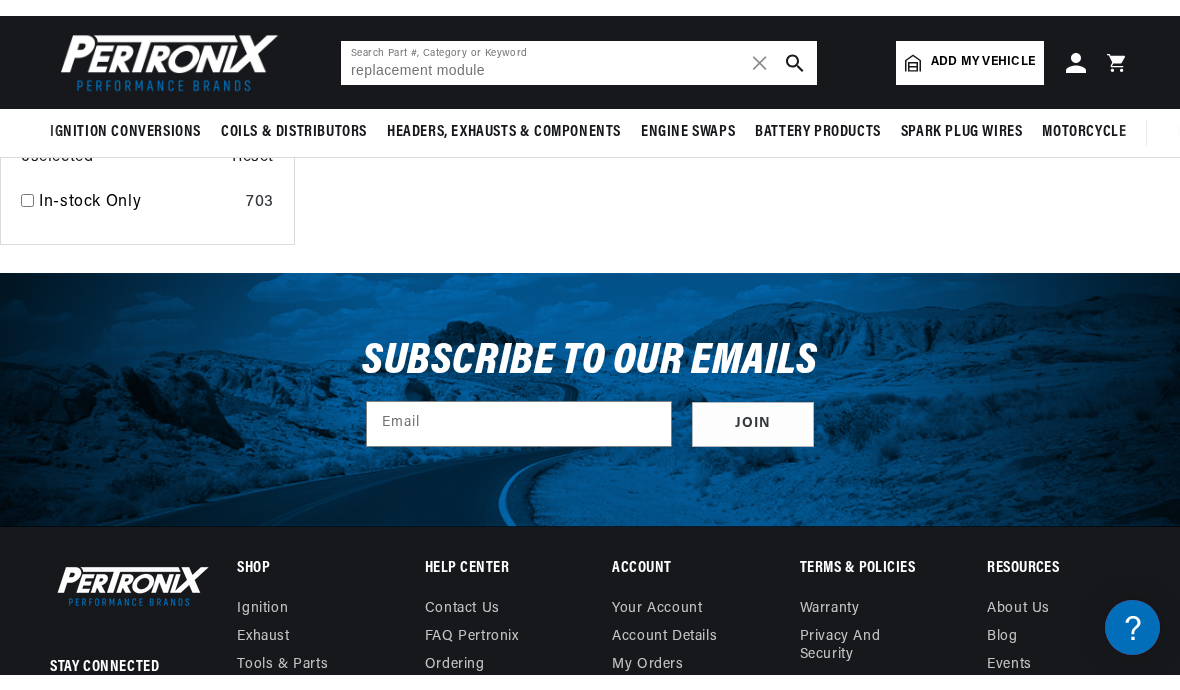 scroll, scrollTop: 2719, scrollLeft: 0, axis: vertical 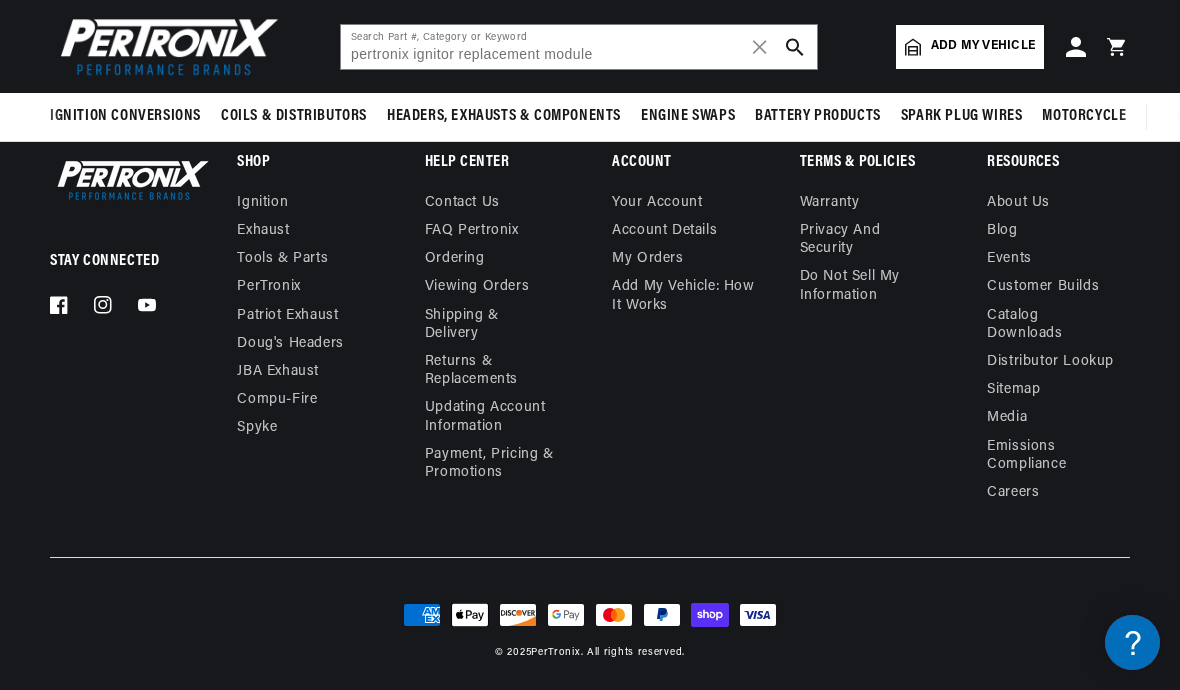 click 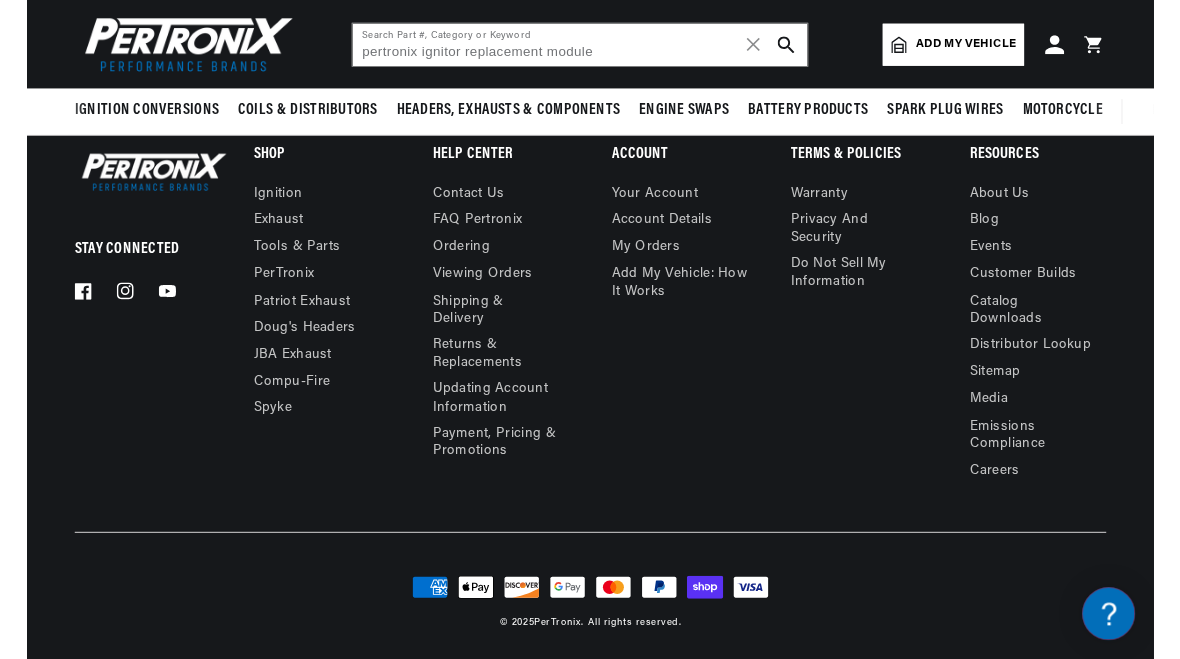 scroll, scrollTop: 2750, scrollLeft: 0, axis: vertical 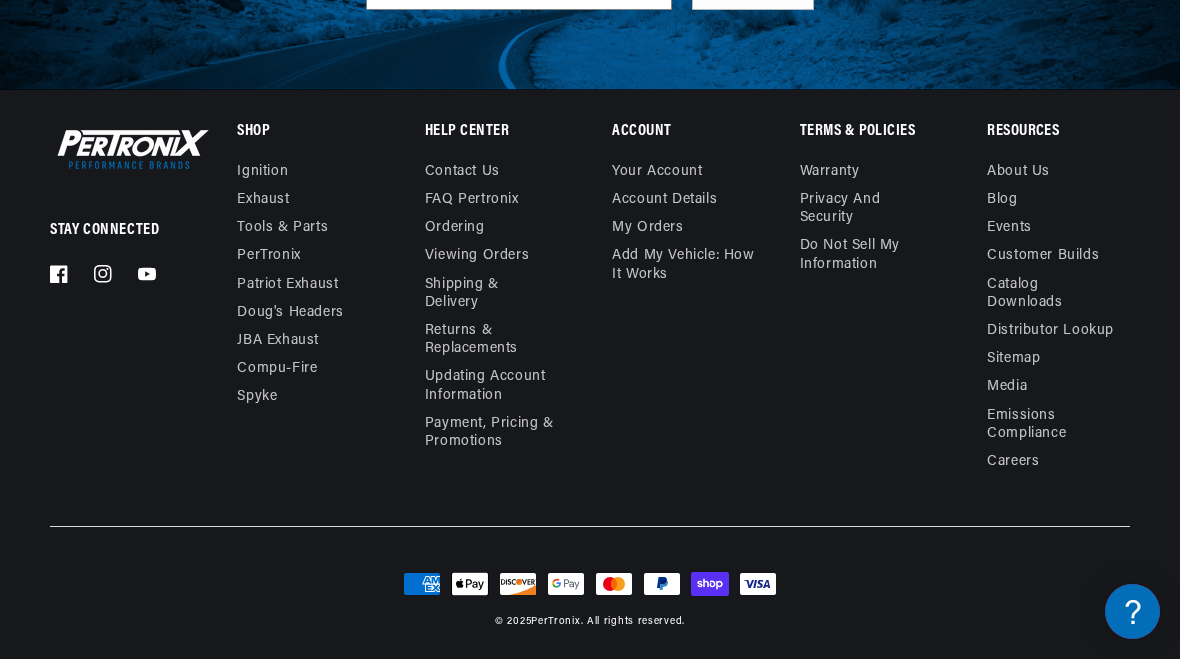 click on "Terms & policies
Warranty
Privacy and Security
Do not sell my information" at bounding box center (871, 202) 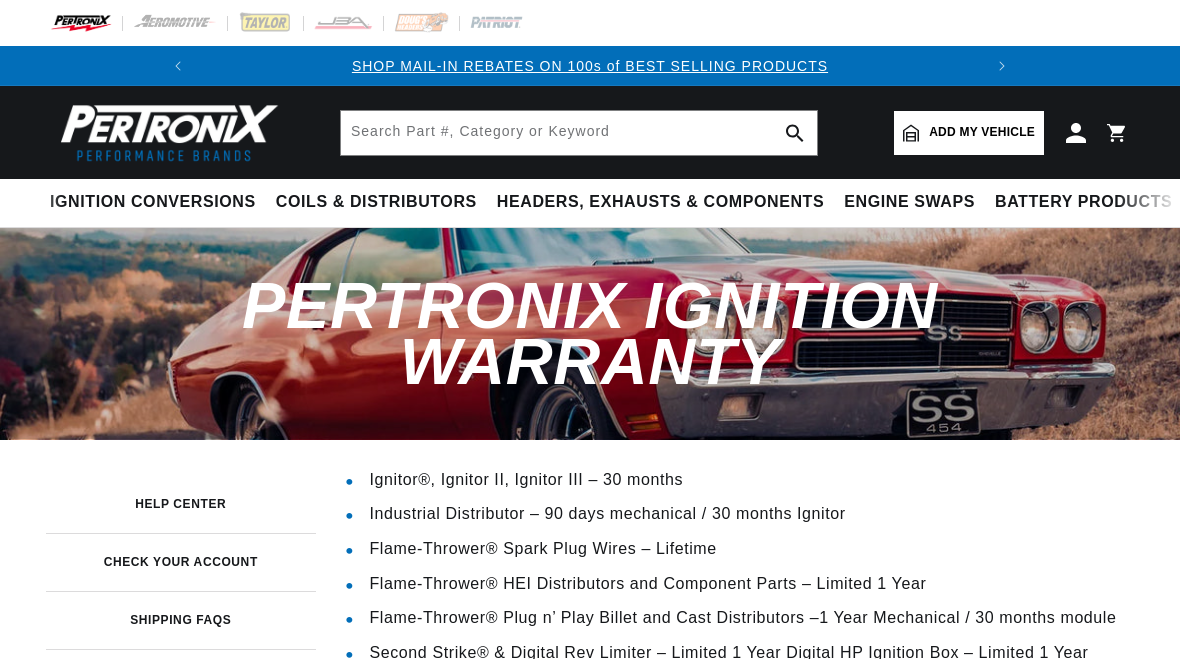 scroll, scrollTop: 0, scrollLeft: 0, axis: both 